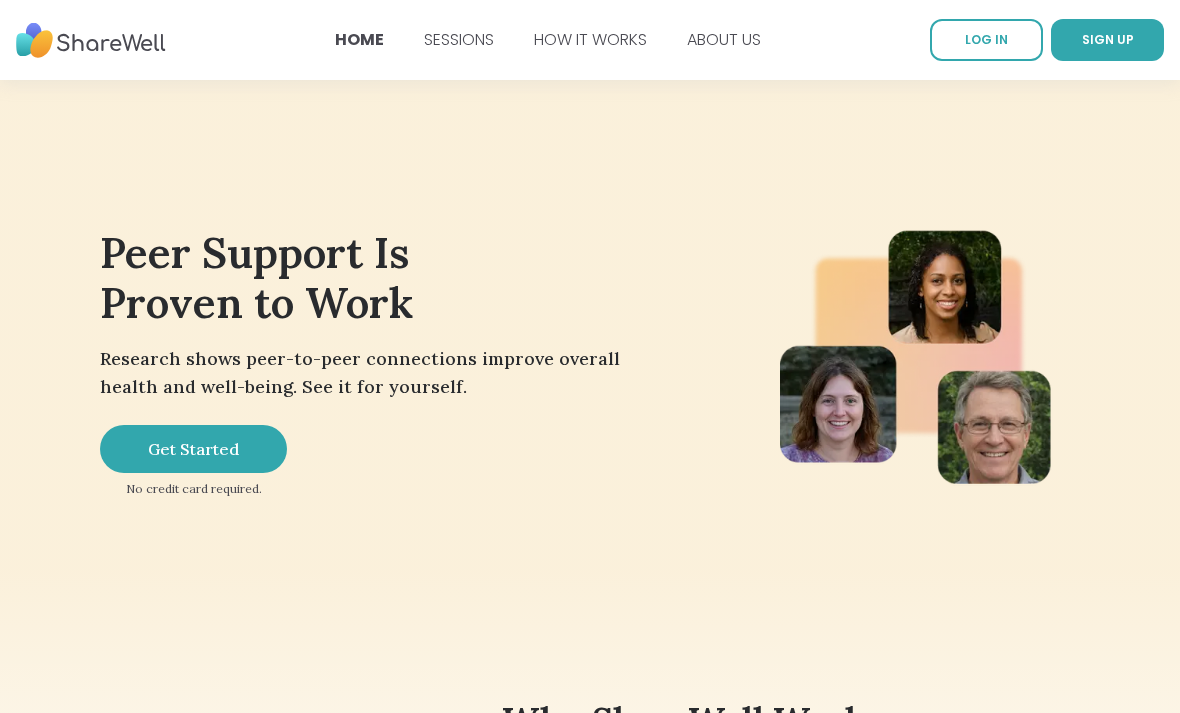 scroll, scrollTop: 0, scrollLeft: 0, axis: both 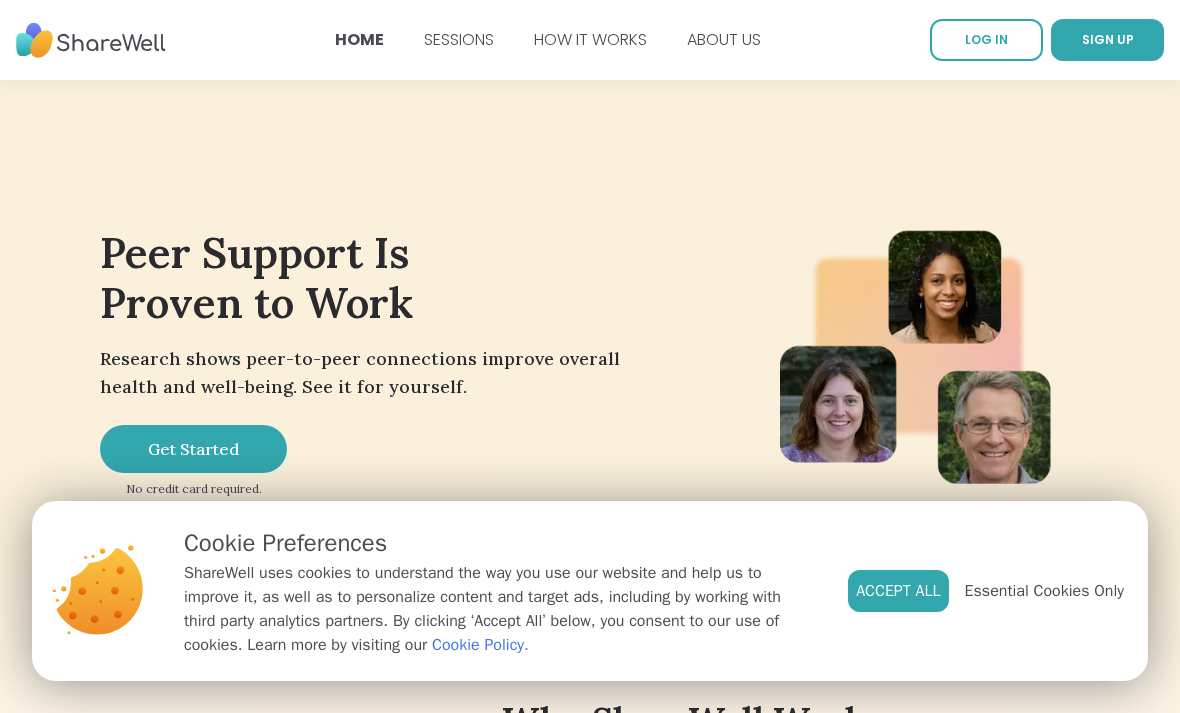 click on "SIGN UP" at bounding box center (1108, 39) 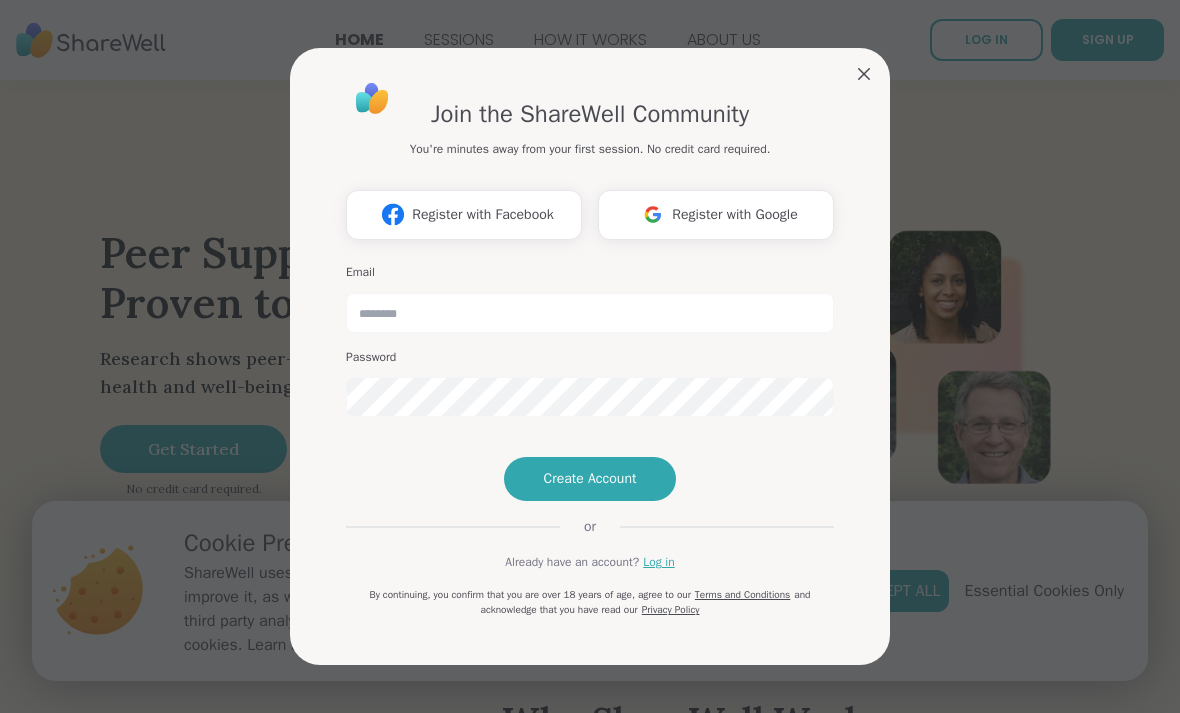 click on "Register with Google" at bounding box center (735, 214) 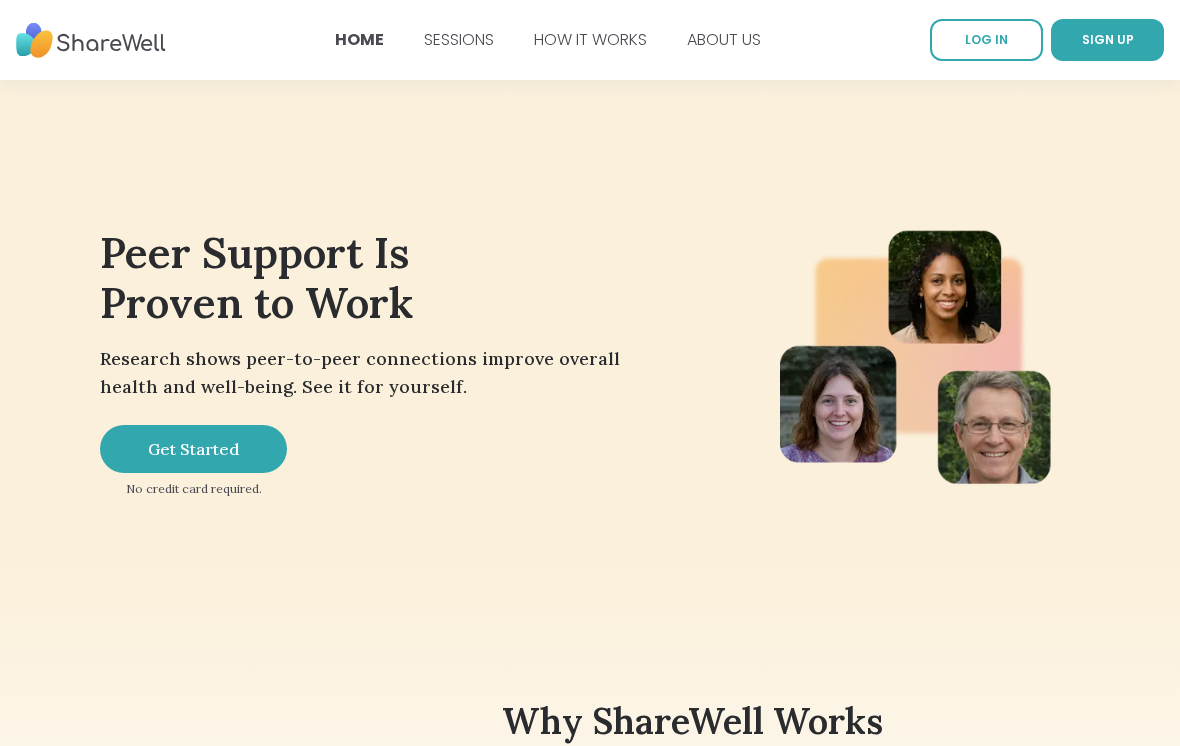 scroll, scrollTop: 0, scrollLeft: 0, axis: both 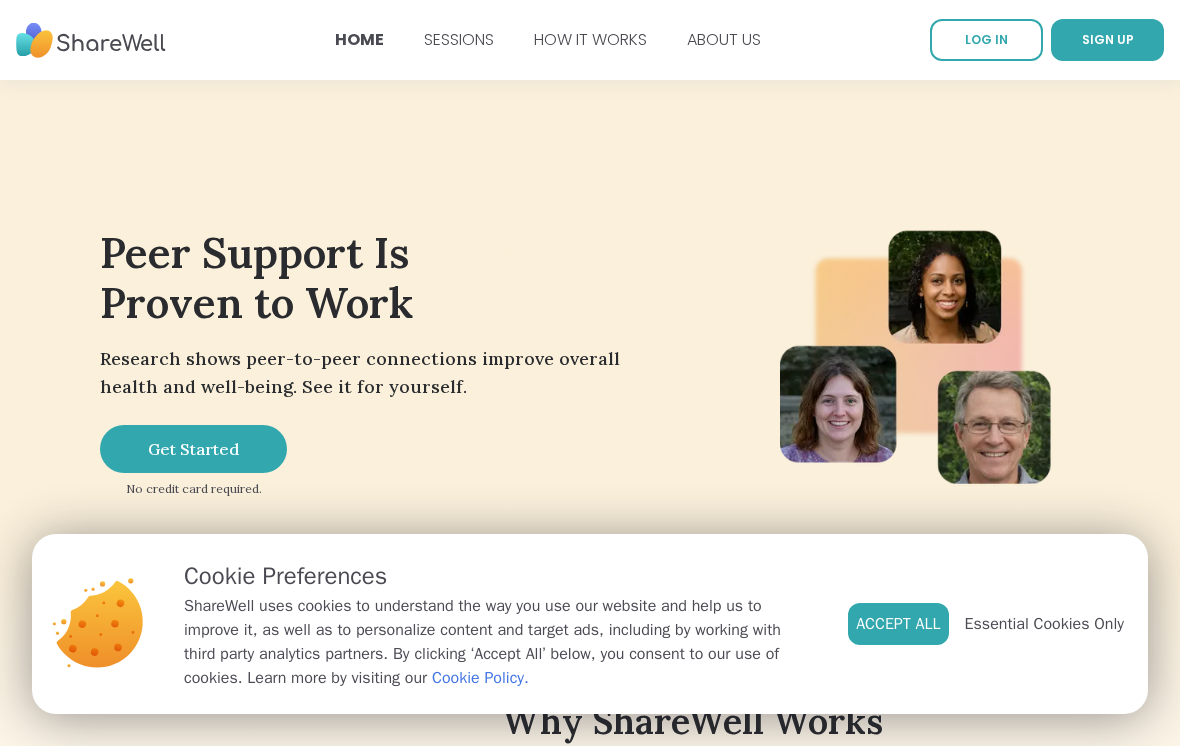 click on "SIGN UP" at bounding box center (1108, 39) 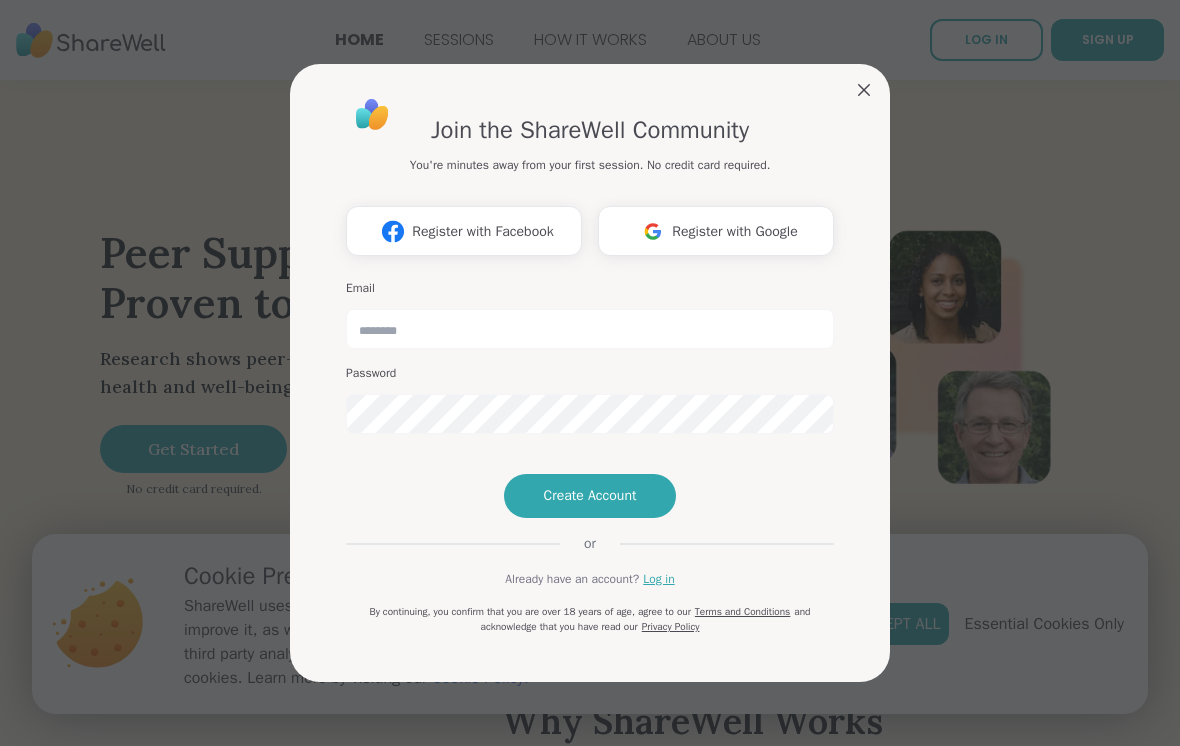 click on "Register with Facebook" at bounding box center (482, 231) 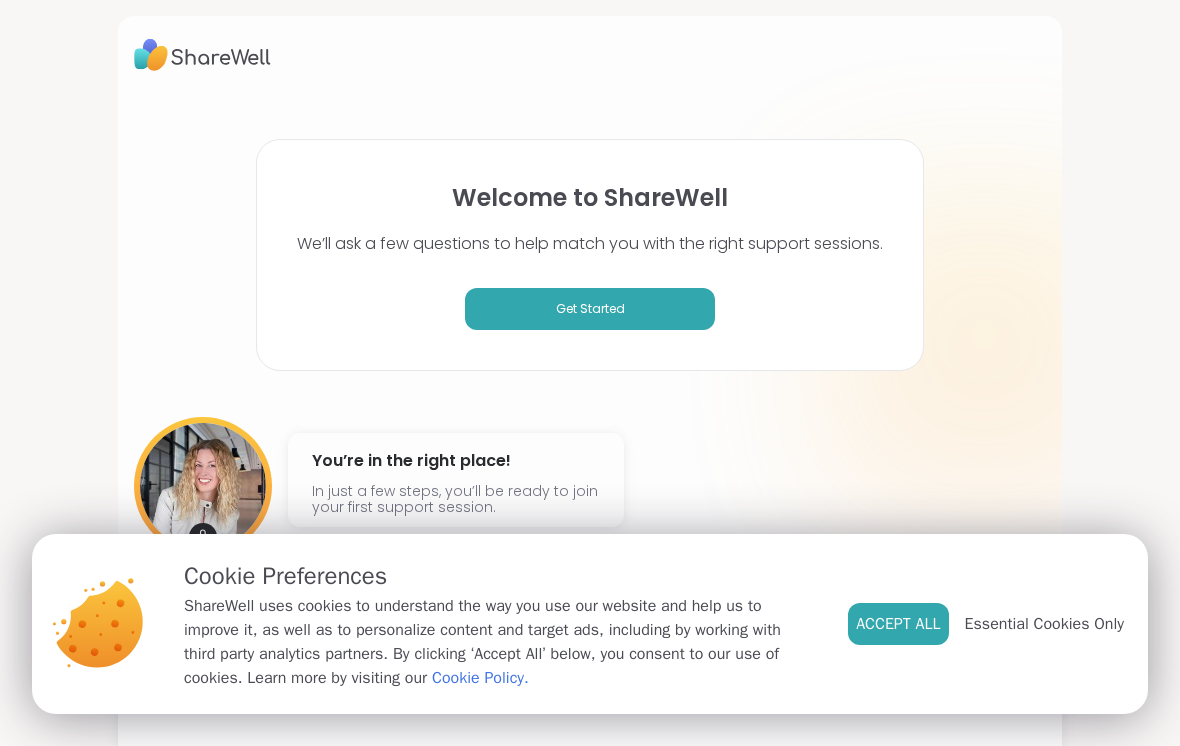 click on "Get Started" at bounding box center (590, 309) 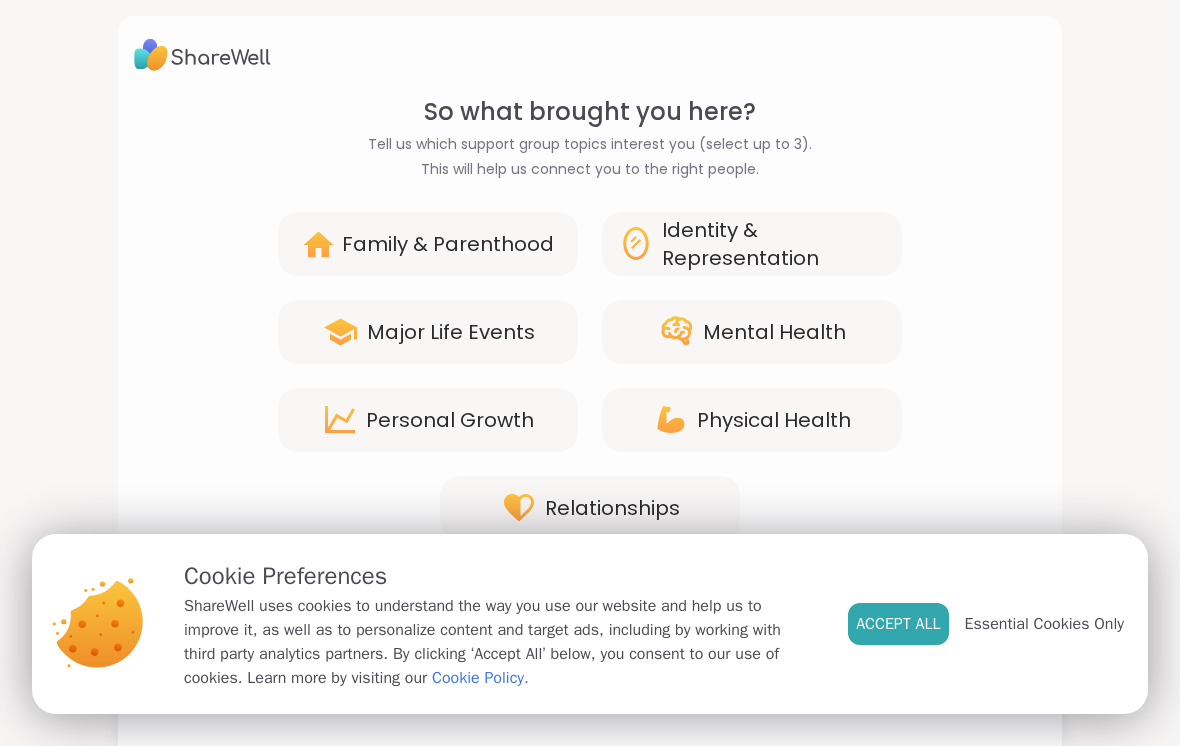 click on "So what brought you here? Tell us which support group topics interest you (select up to 3). This will help us connect you to the right people. Family & Parenthood Identity & Representation Major Life Events Mental Health Personal Growth Physical Health Relationships Back Continue" at bounding box center (590, 373) 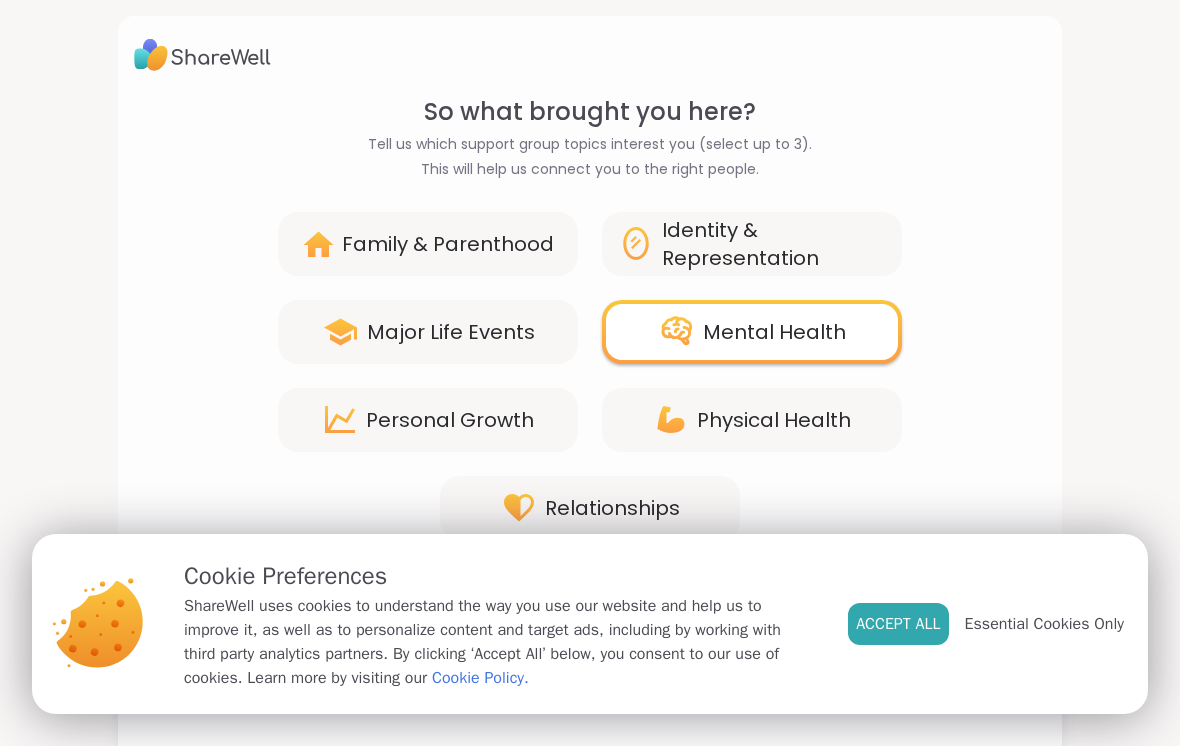 click on "Relationships" at bounding box center (612, 508) 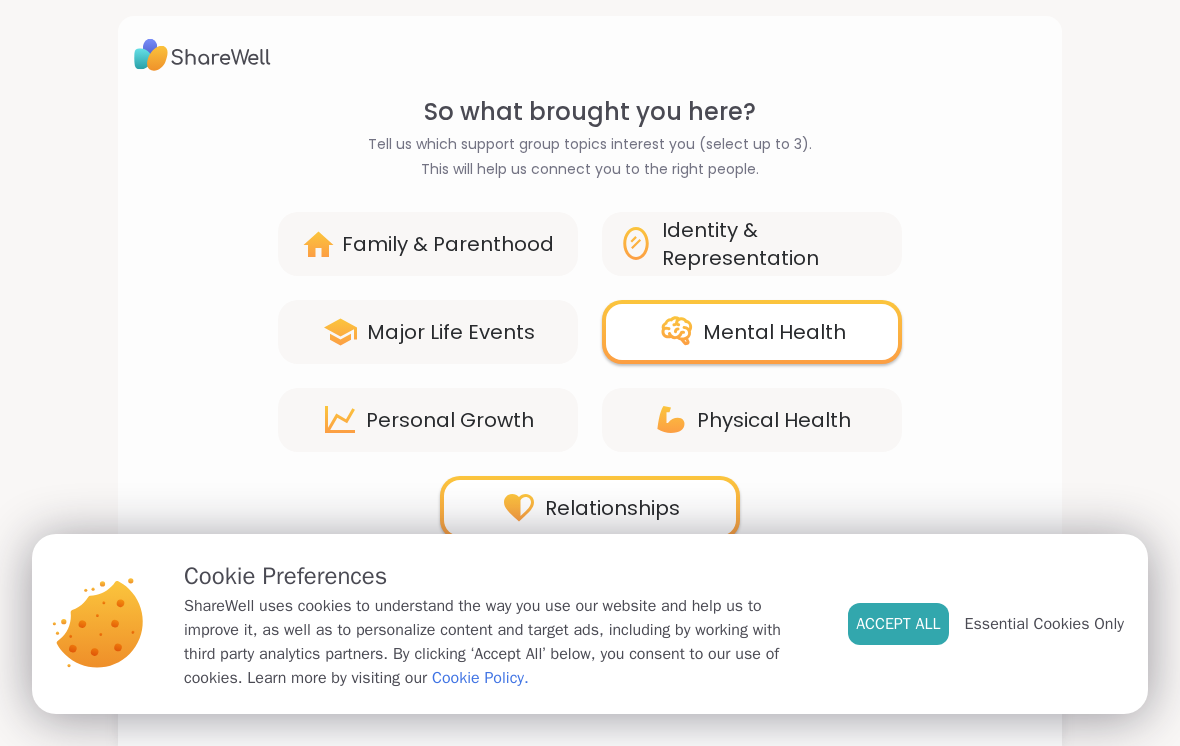 click on "Identity & Representation" at bounding box center [774, 244] 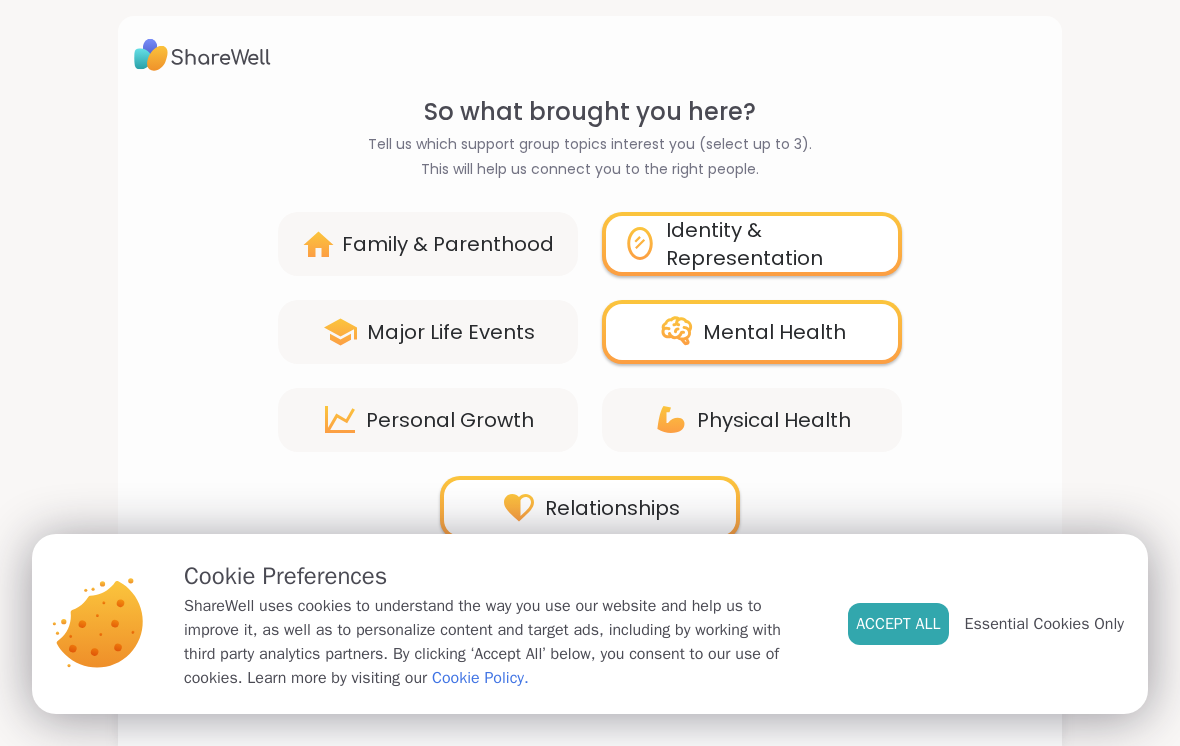 click on "Identity & Representation" at bounding box center [774, 244] 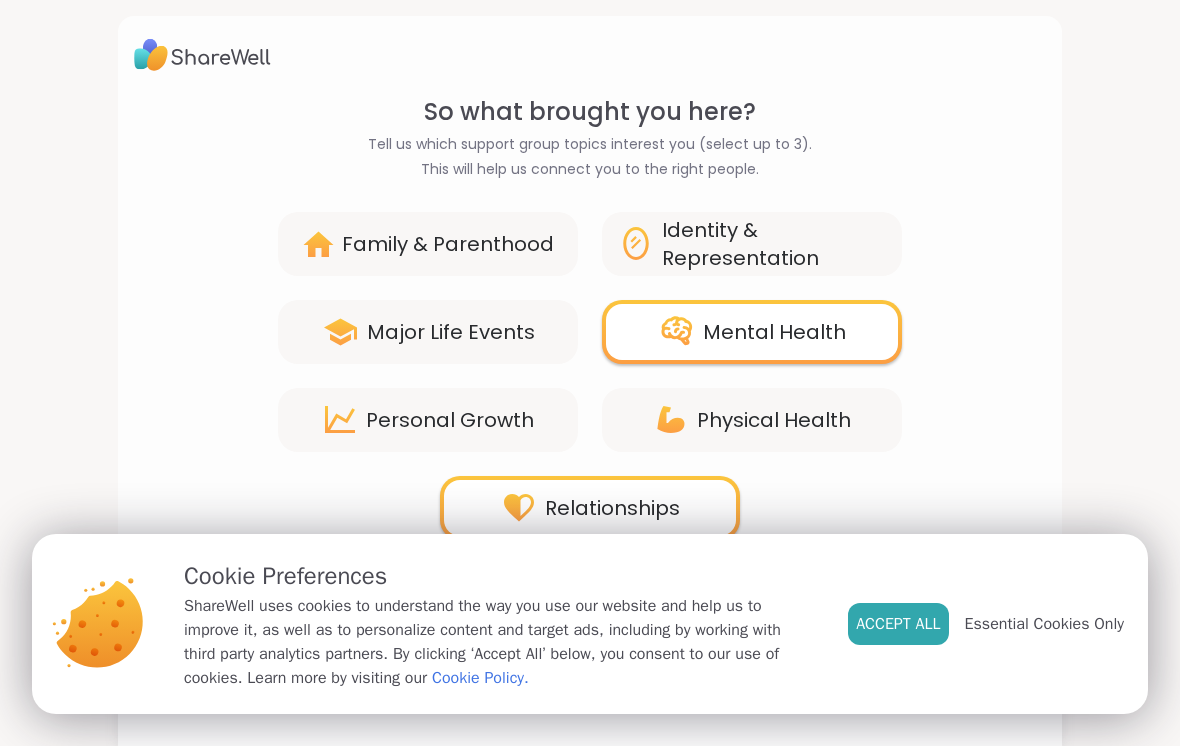 click 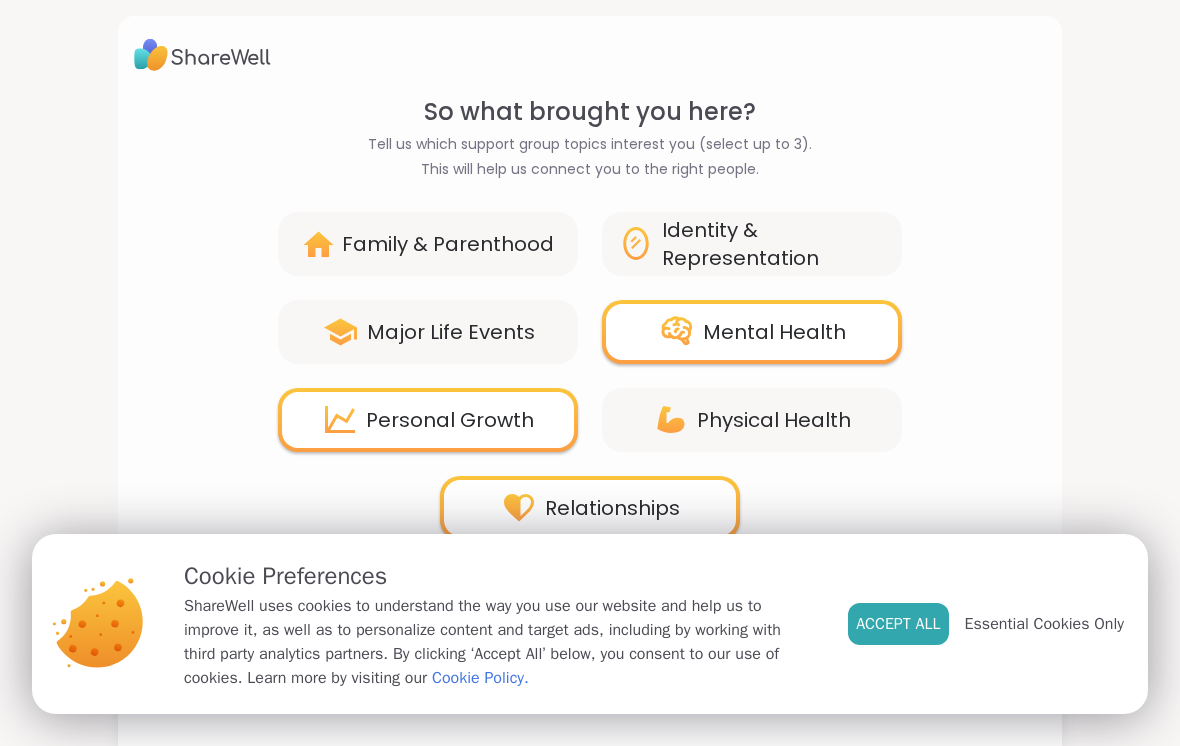 click on "Relationships" at bounding box center [590, 508] 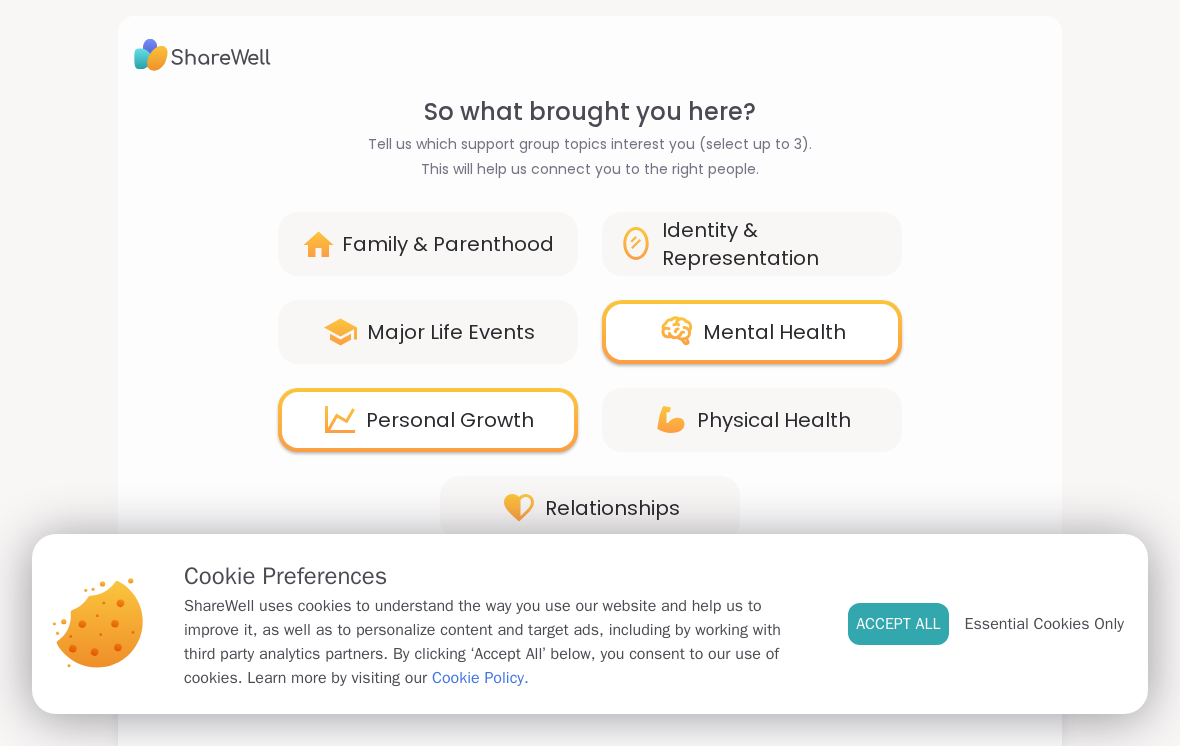 click on "Major Life Events" at bounding box center [428, 332] 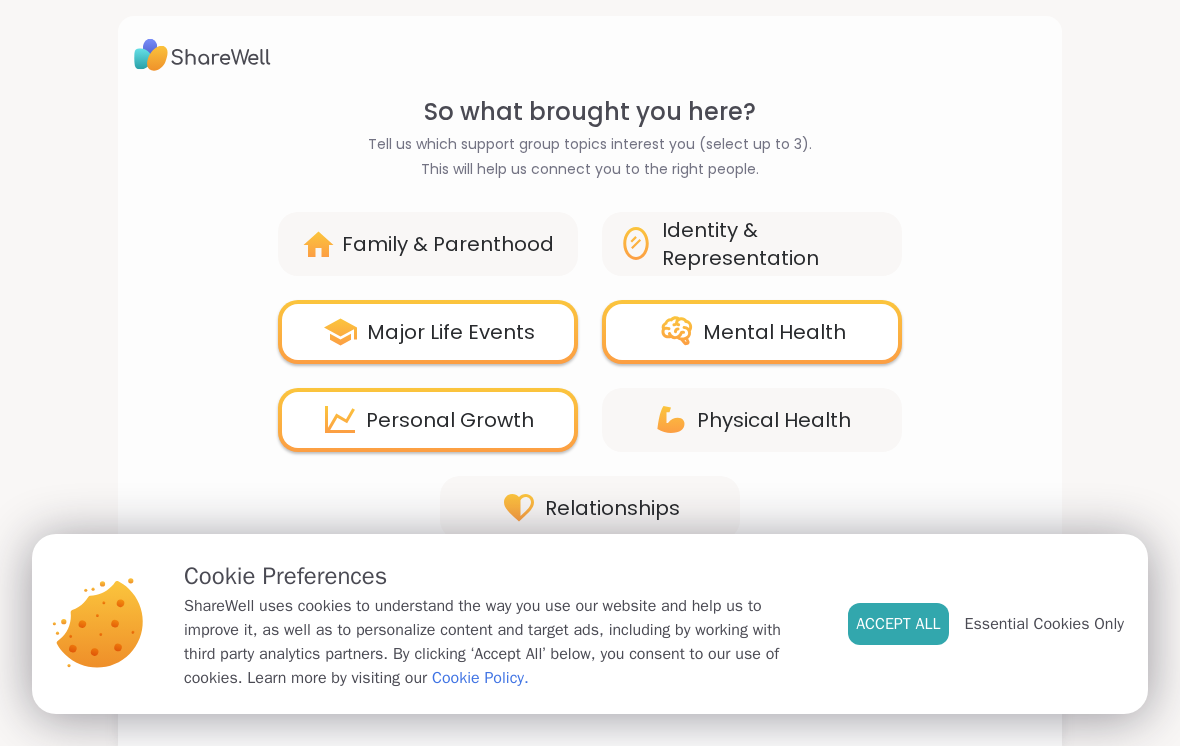 click on "Essential Cookies Only" at bounding box center [1044, 624] 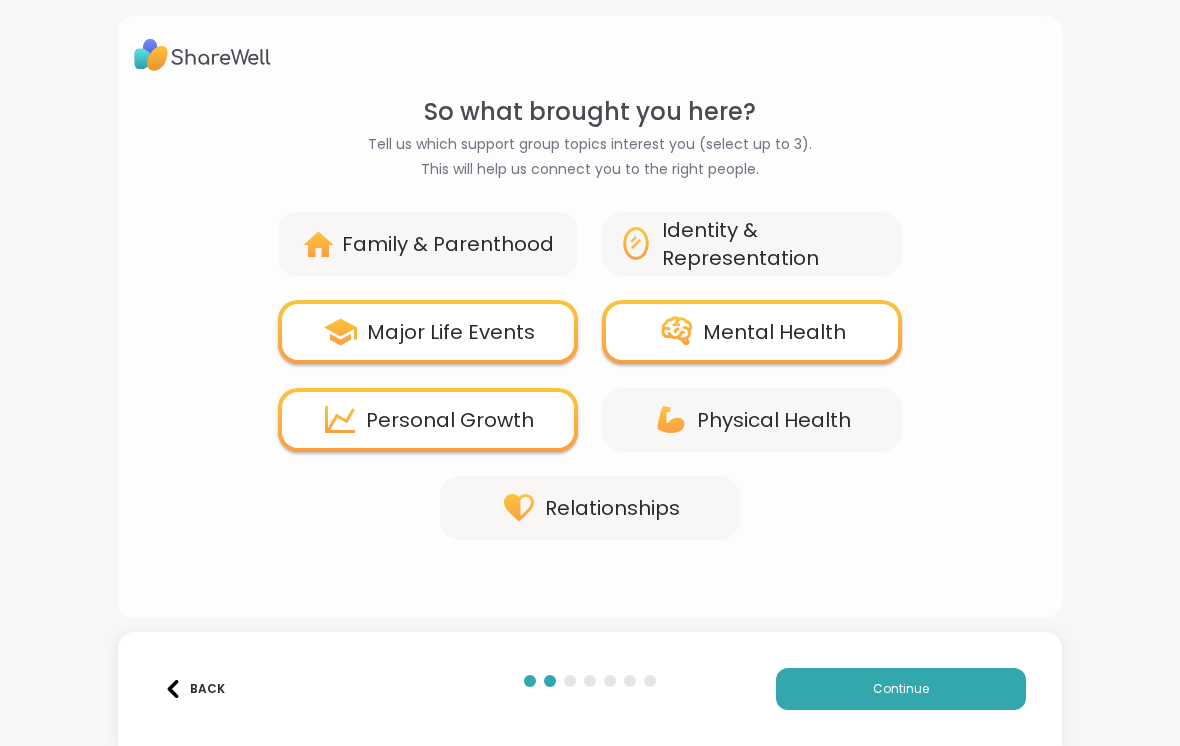 click on "Continue" at bounding box center (901, 689) 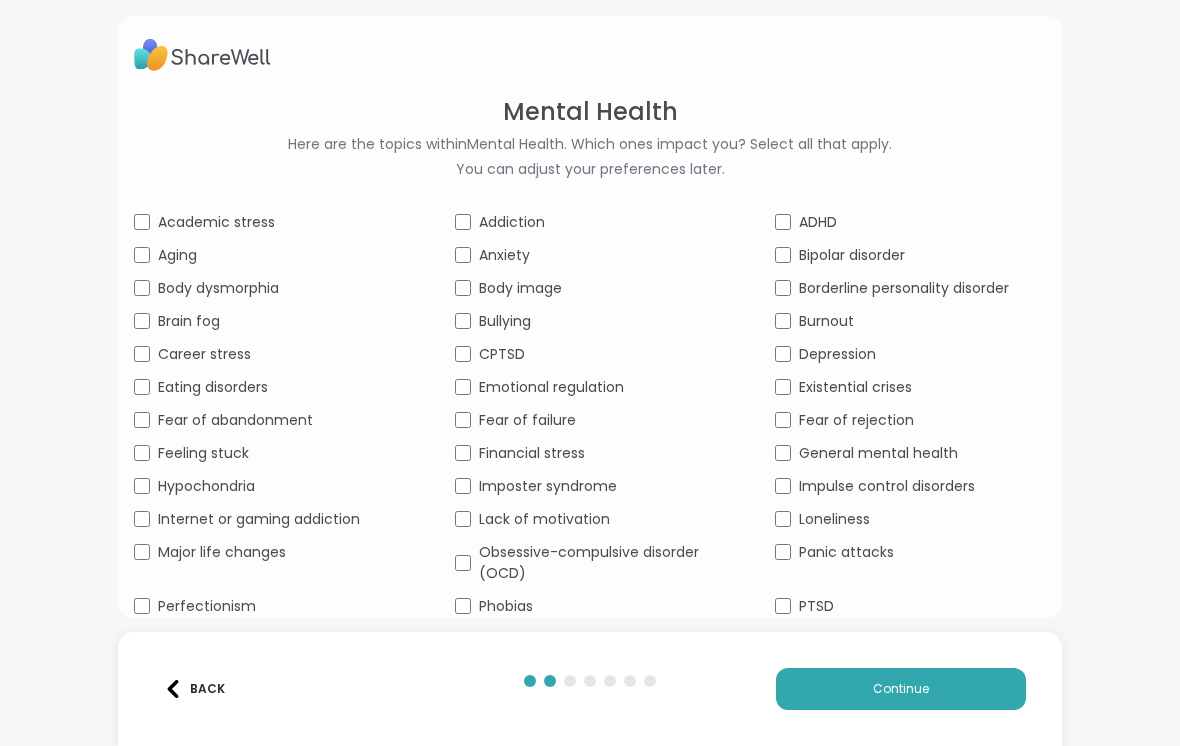 click on "Eating disorders" at bounding box center (213, 387) 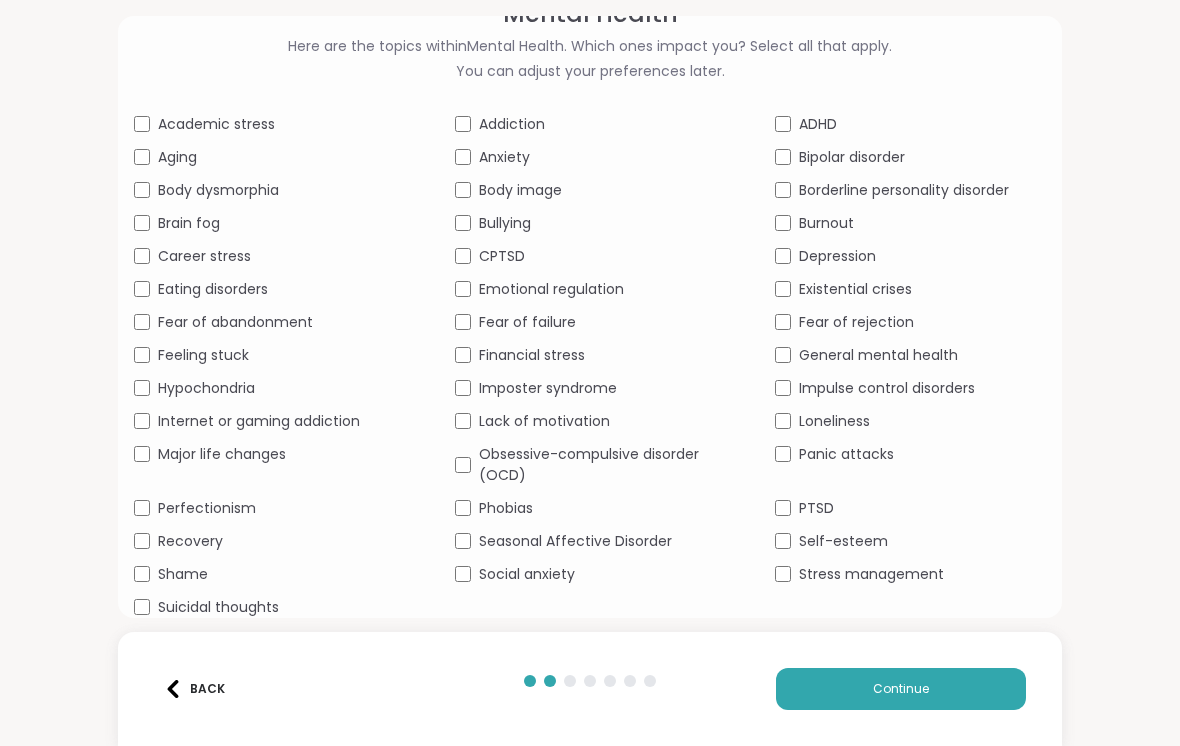 scroll, scrollTop: 98, scrollLeft: 0, axis: vertical 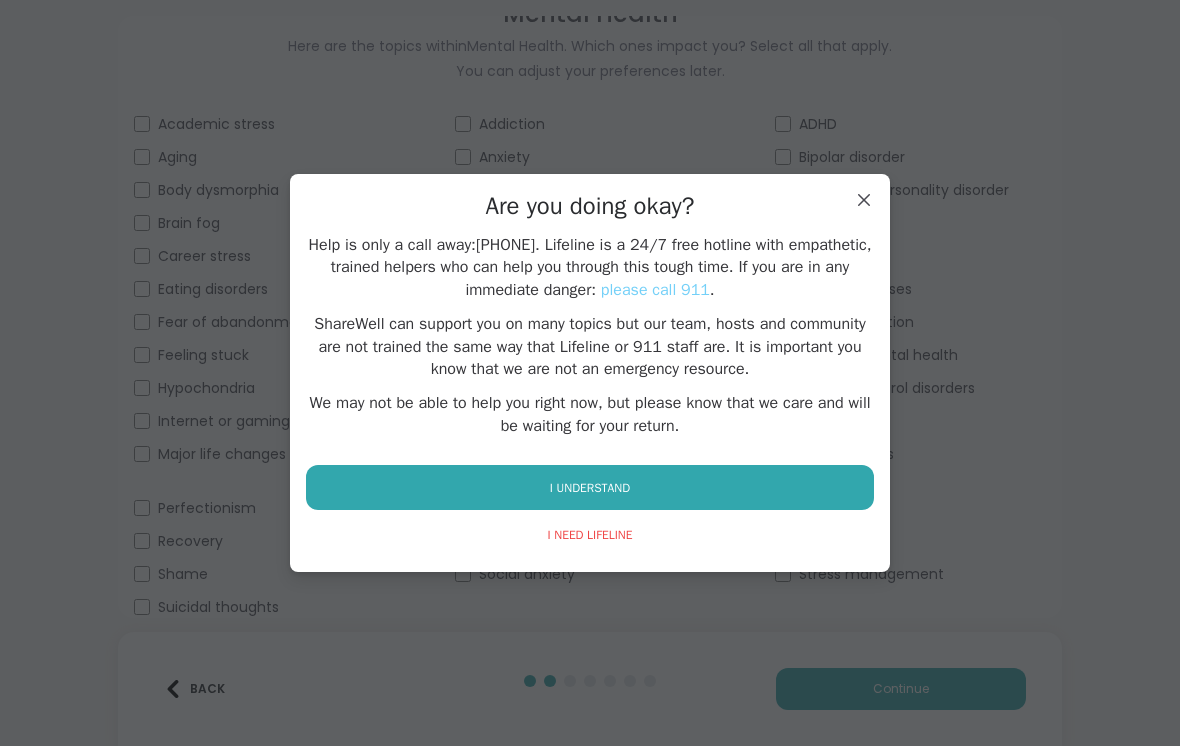 click on "I UNDERSTAND" at bounding box center (590, 487) 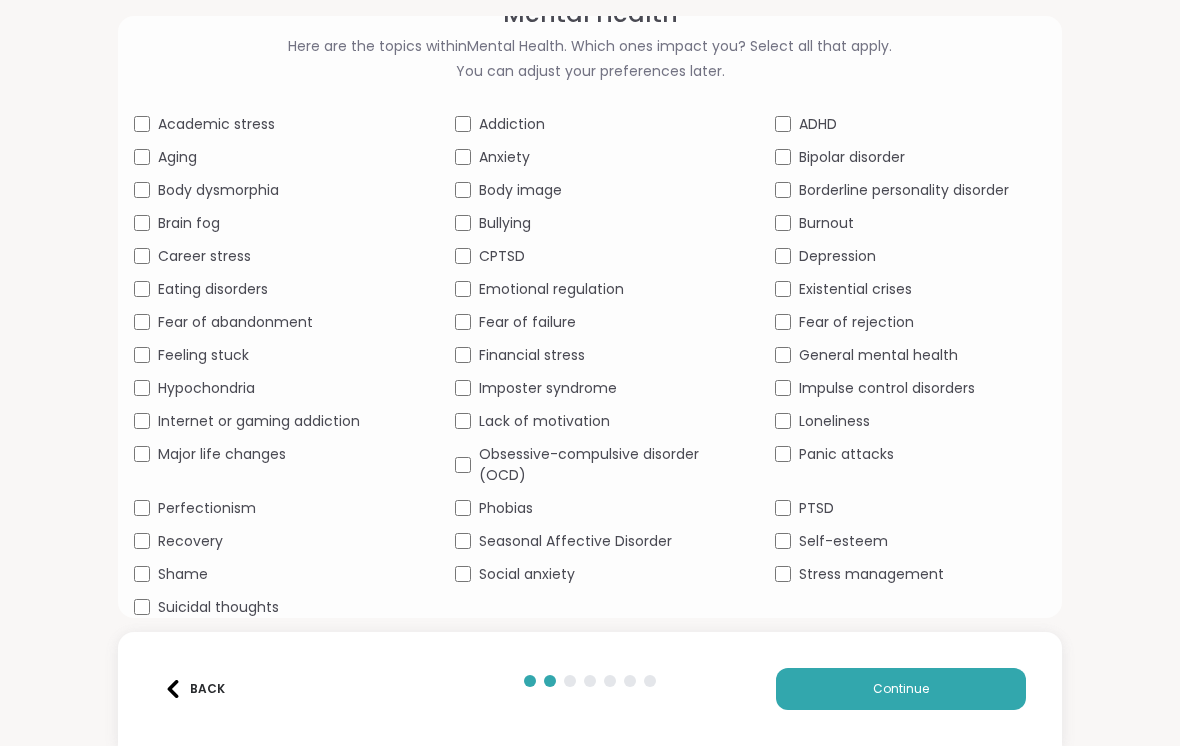 scroll, scrollTop: 98, scrollLeft: 0, axis: vertical 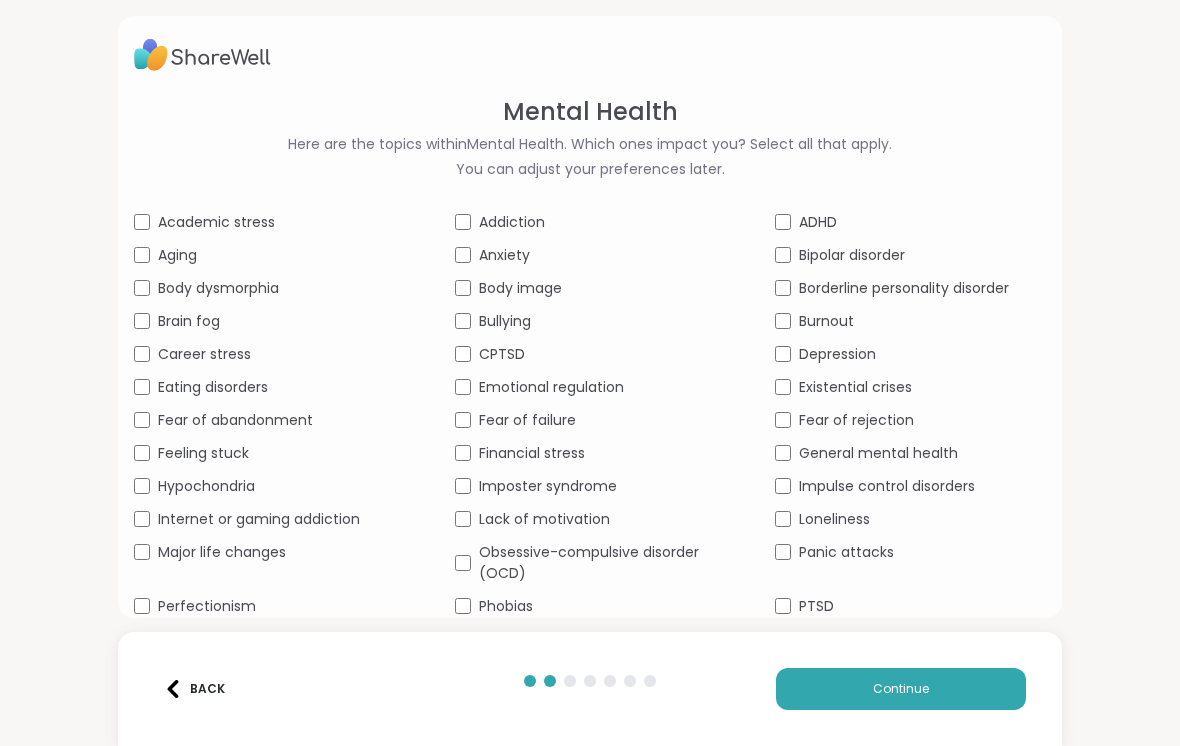 click on "Emotional regulation" at bounding box center [590, 387] 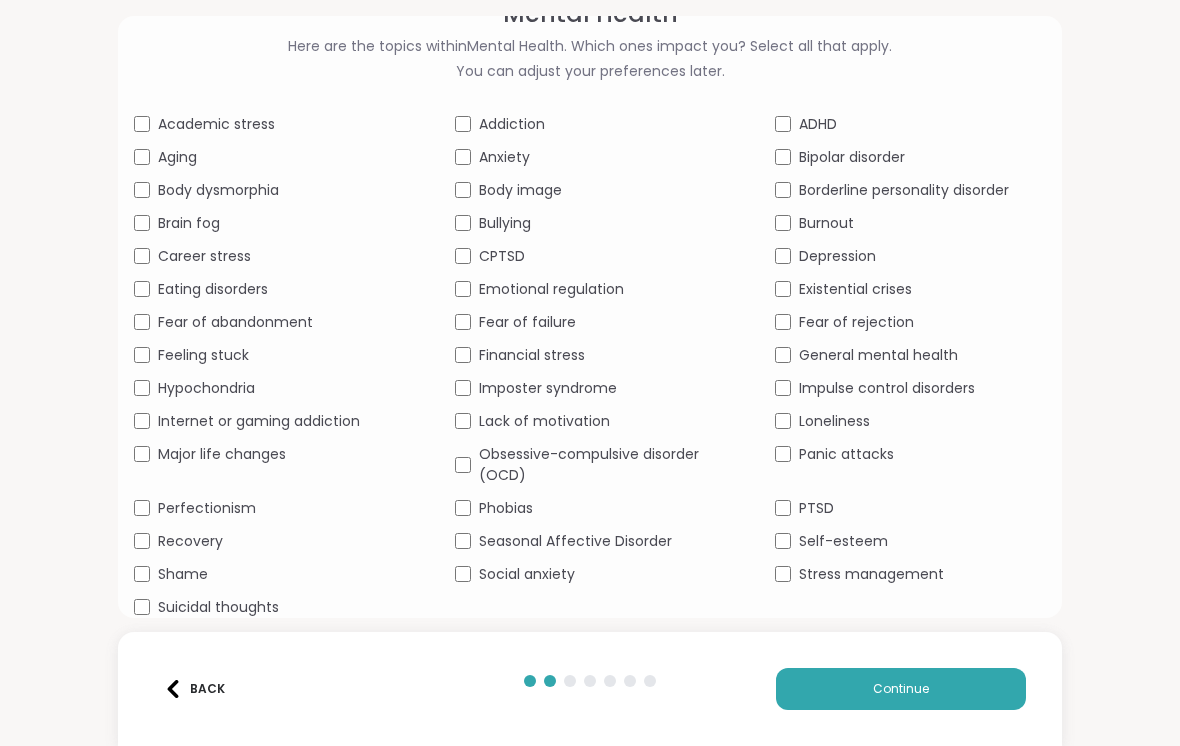 scroll, scrollTop: 98, scrollLeft: 0, axis: vertical 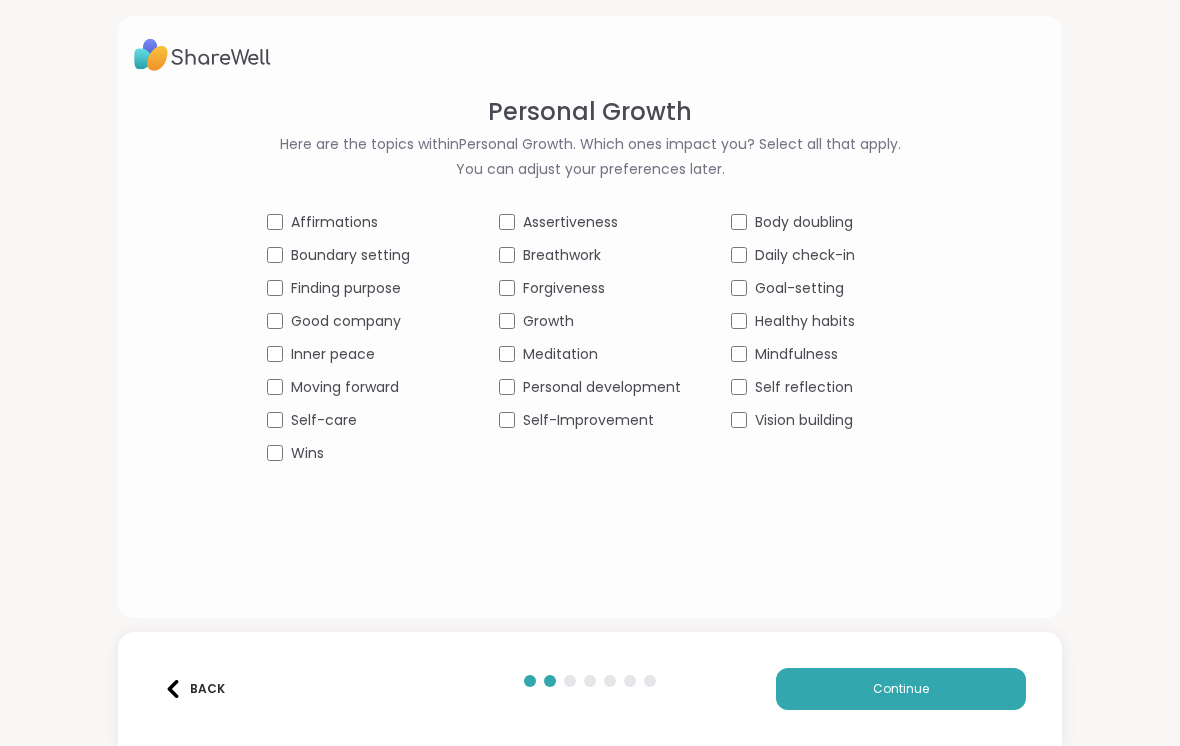 click on "Continue" at bounding box center [901, 689] 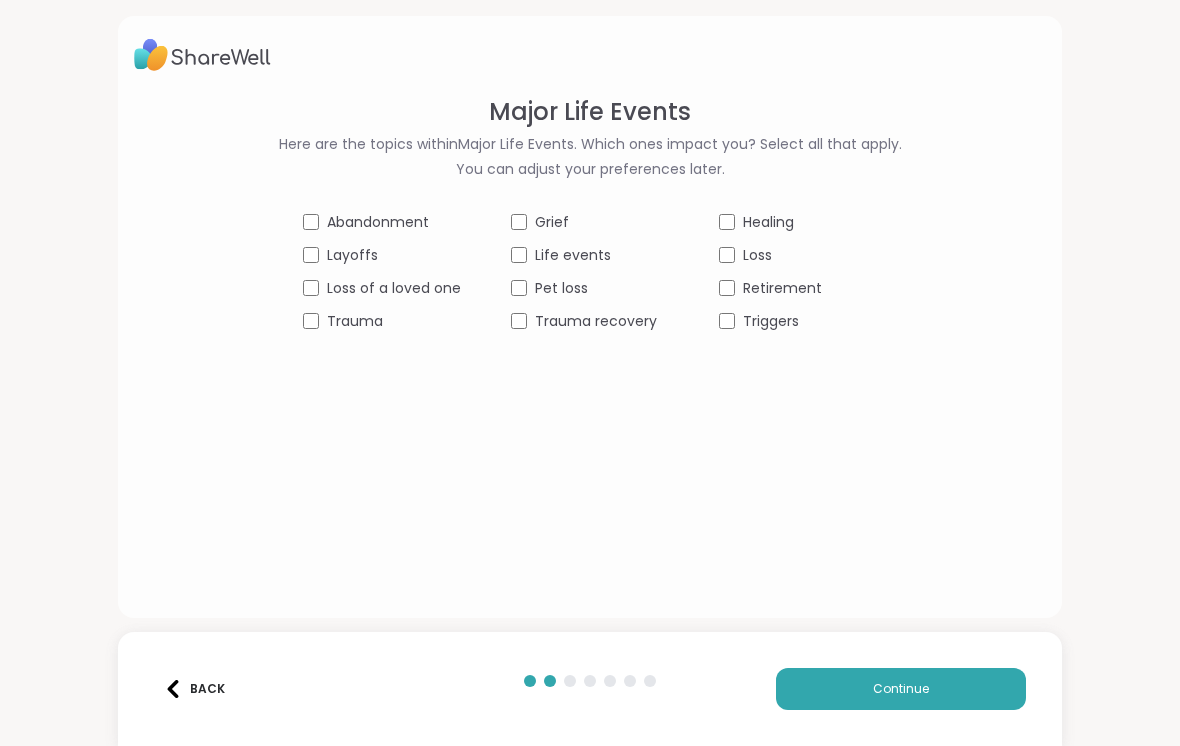 click on "Major Life Events Here are the topics within  Major Life Events . Which ones impact you? Select all that apply. You can adjust your preferences later. Abandonment Grief Healing Layoffs Life events Loss Loss of a loved one Pet loss Retirement Trauma Trauma recovery Triggers" at bounding box center [590, 213] 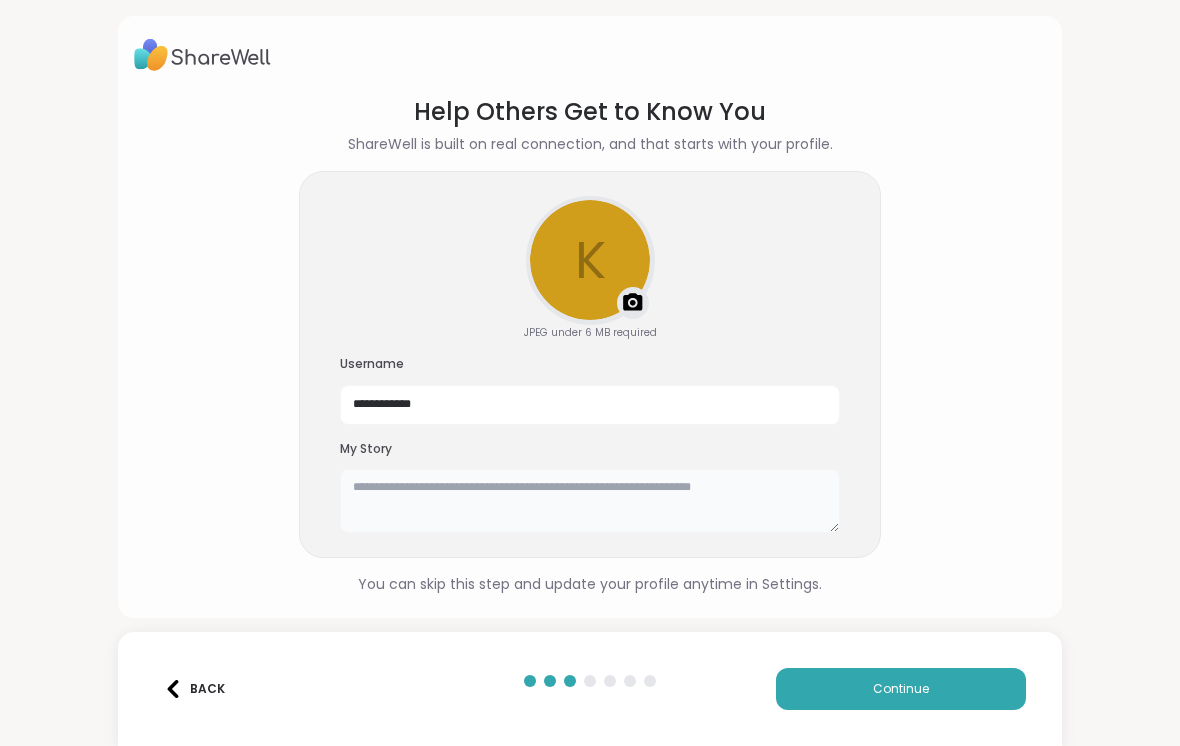 click at bounding box center [590, 501] 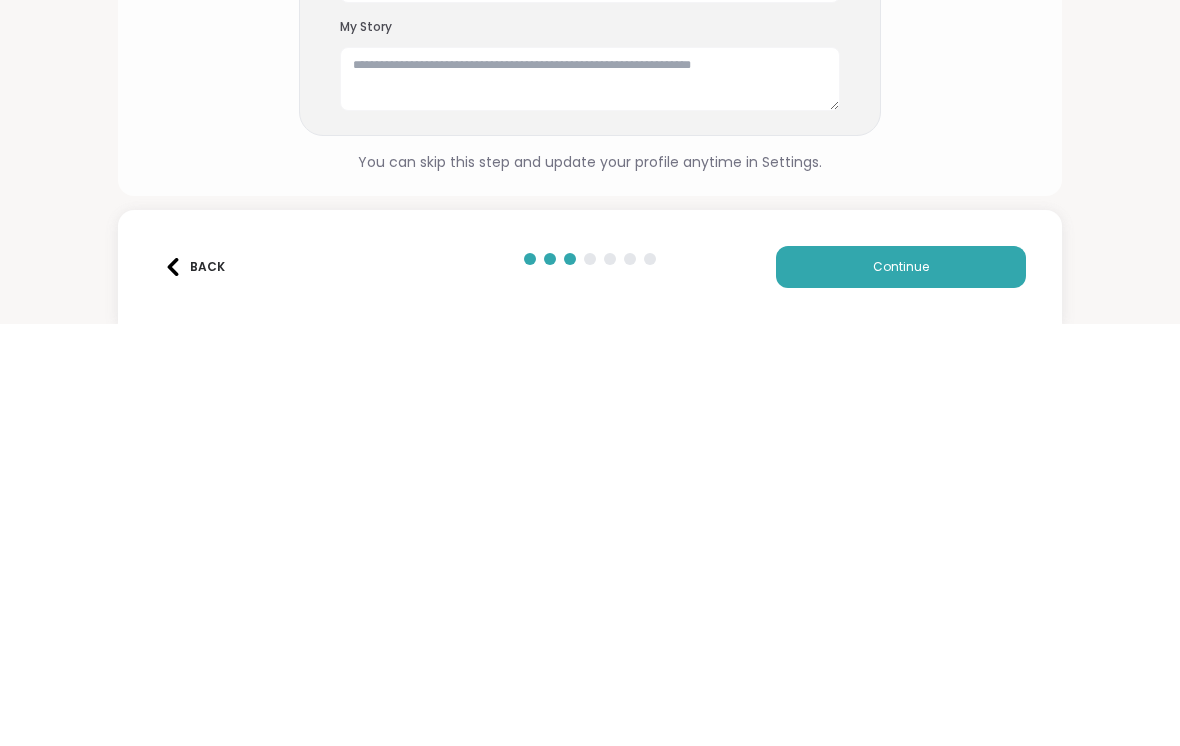 click on "Continue" at bounding box center [901, 689] 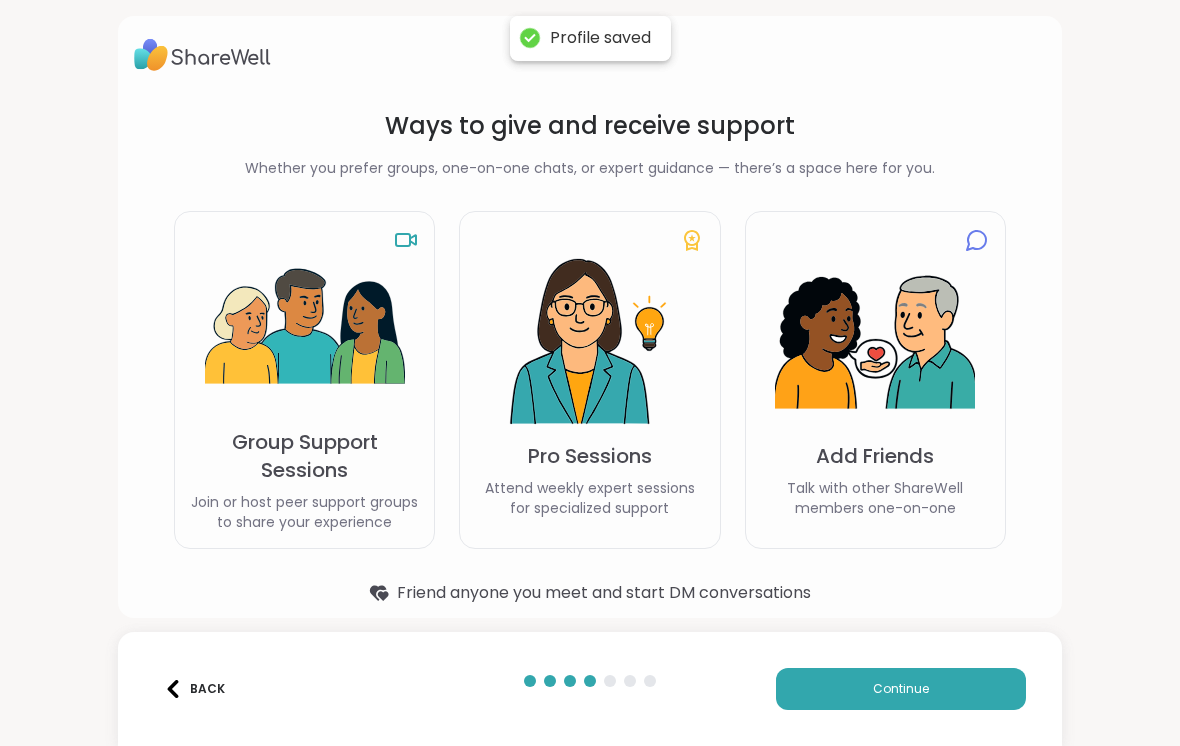 click on "Continue" at bounding box center (901, 689) 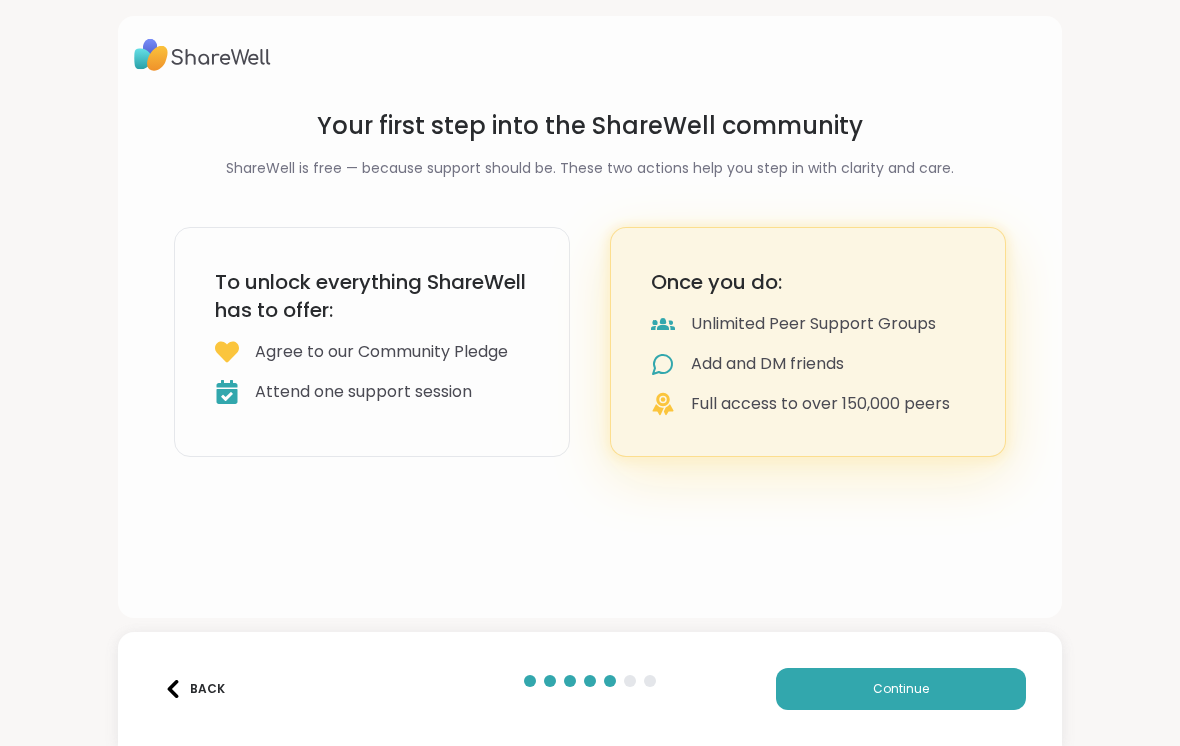 click on "Continue" at bounding box center (901, 689) 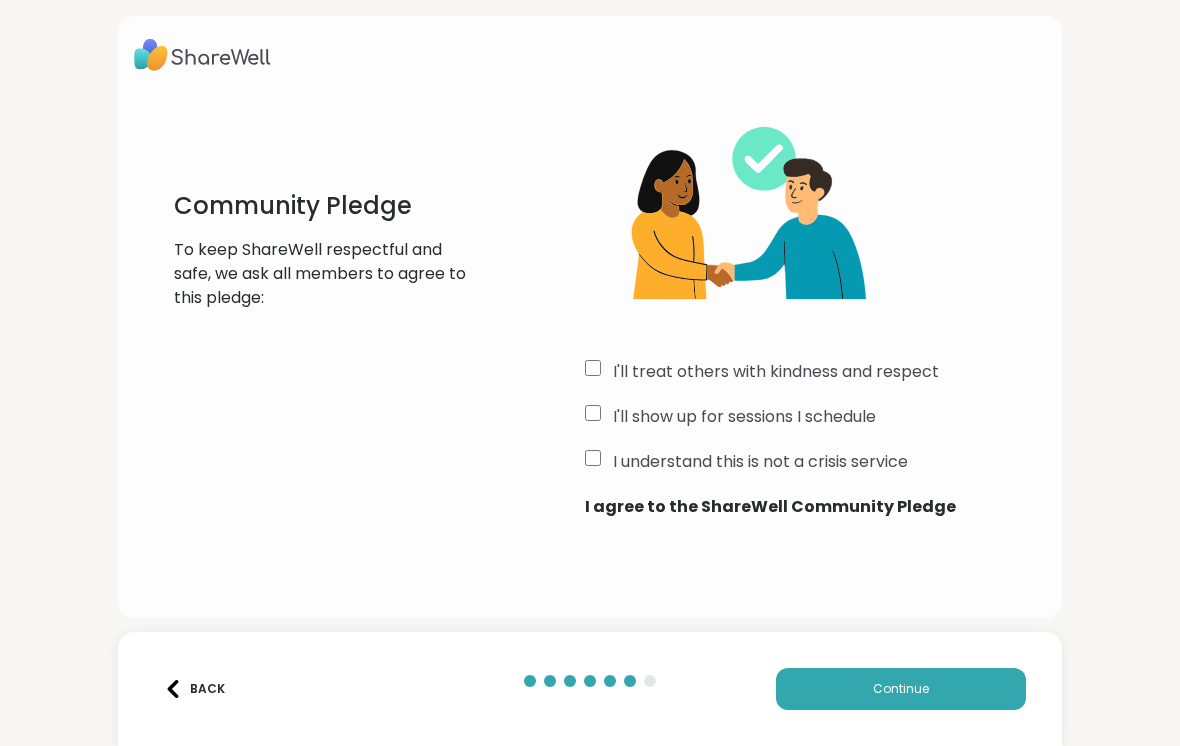 click on "Continue" at bounding box center (901, 689) 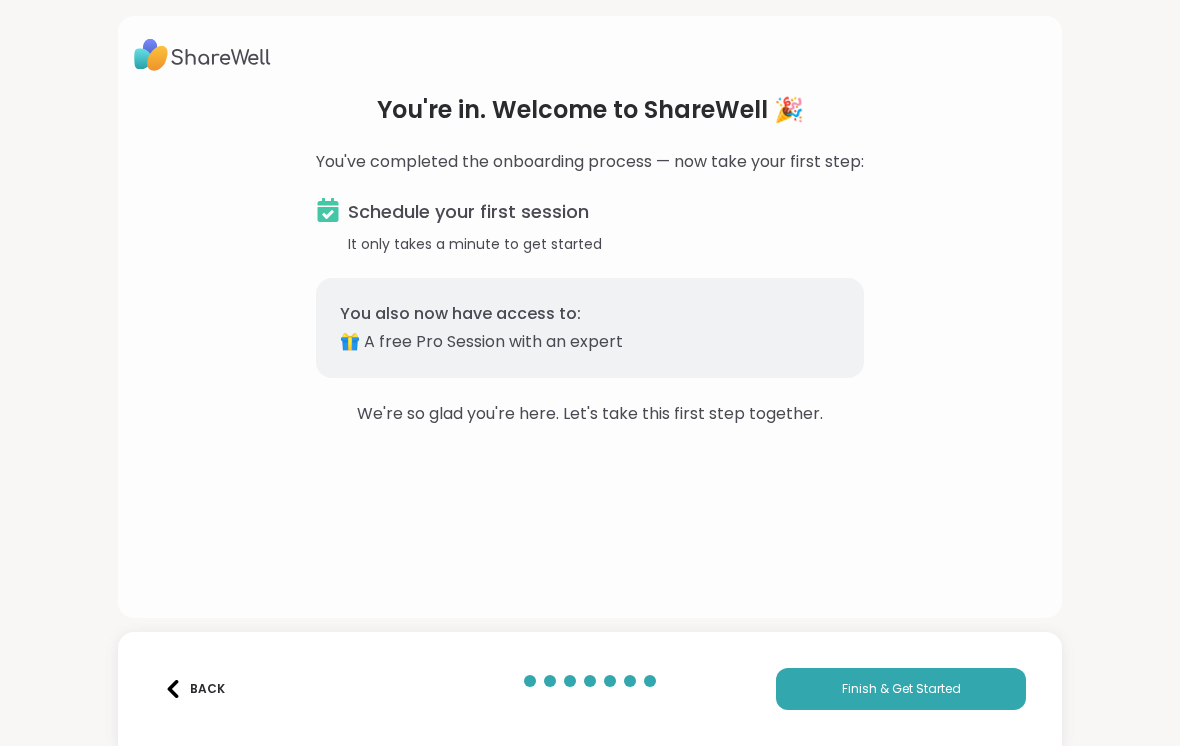 click on "Finish & Get Started" at bounding box center (901, 689) 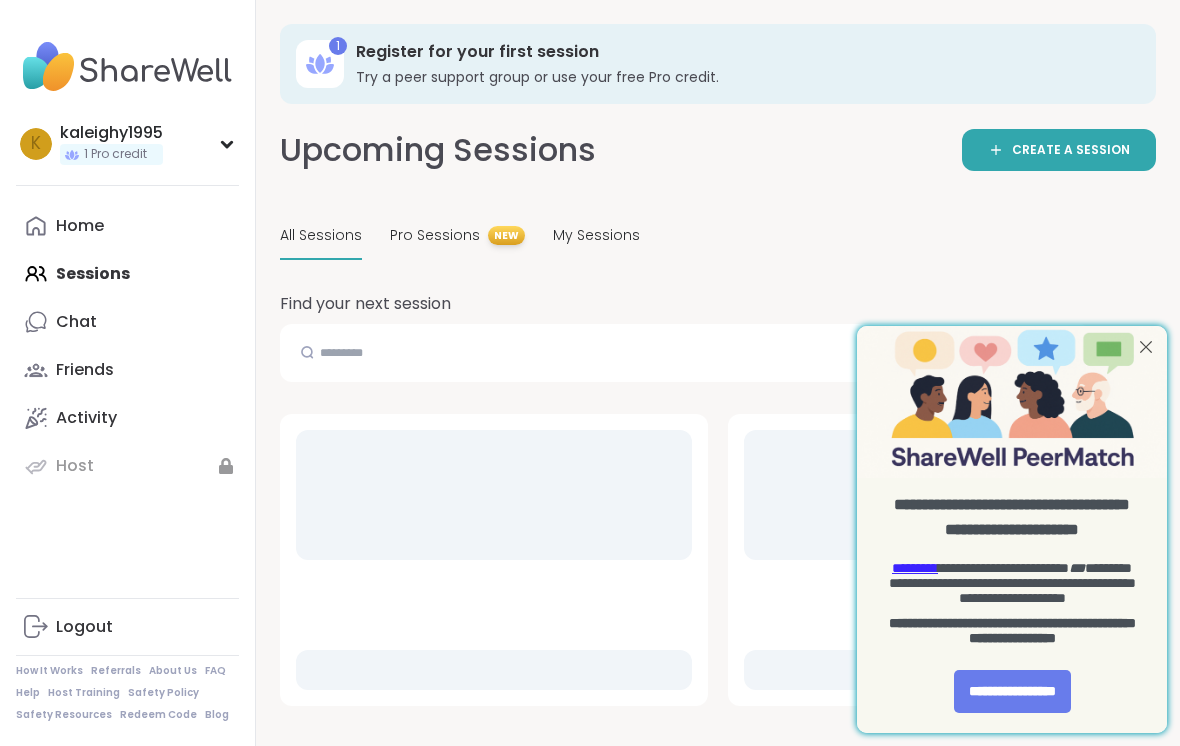 scroll, scrollTop: 0, scrollLeft: 0, axis: both 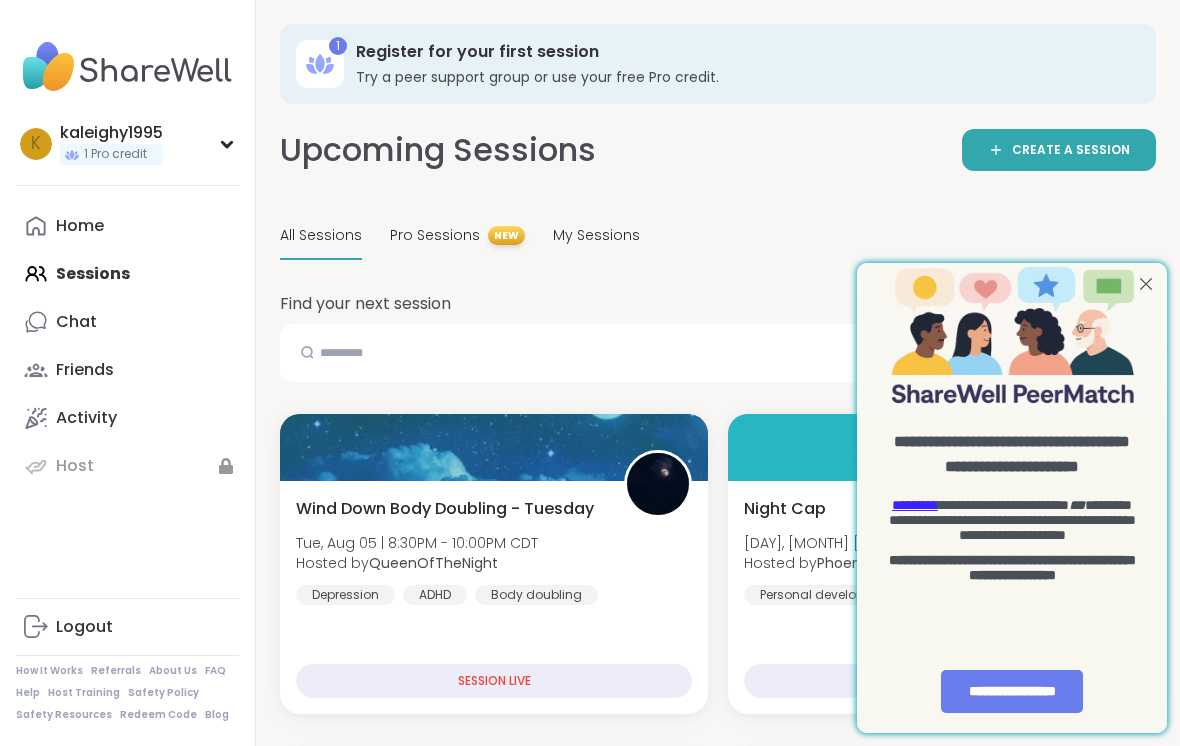 click on "Home" at bounding box center [80, 226] 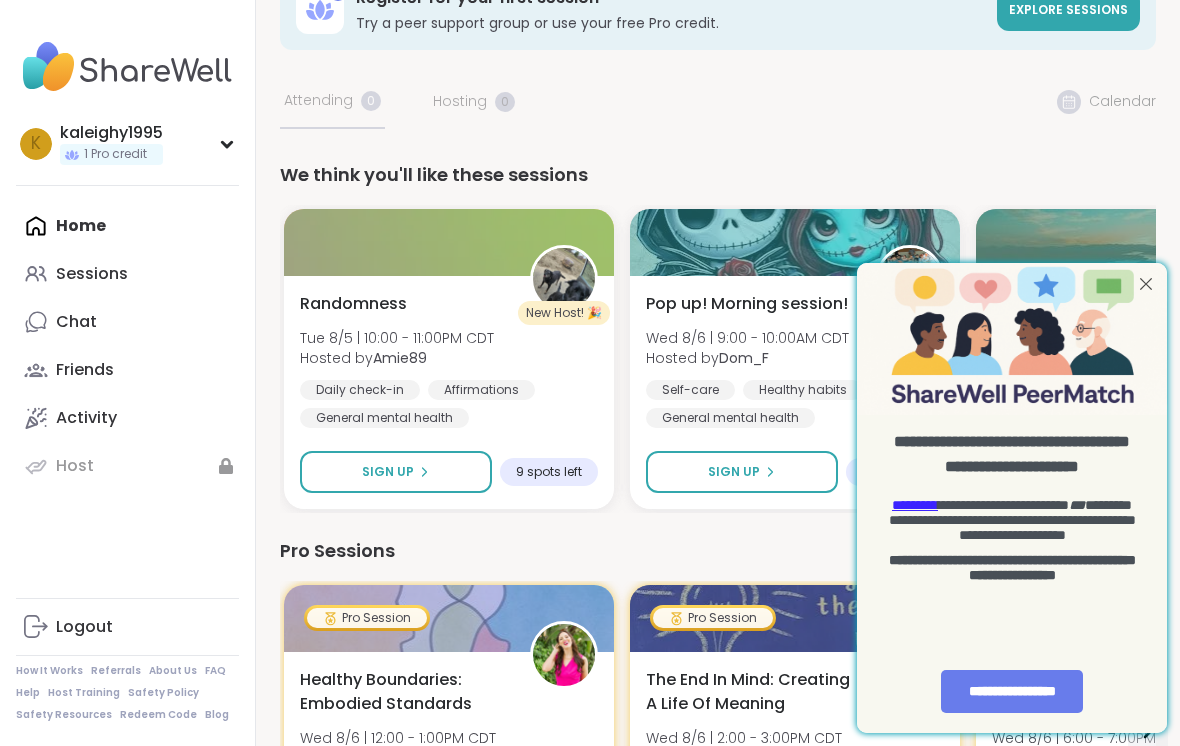 scroll, scrollTop: 50, scrollLeft: 0, axis: vertical 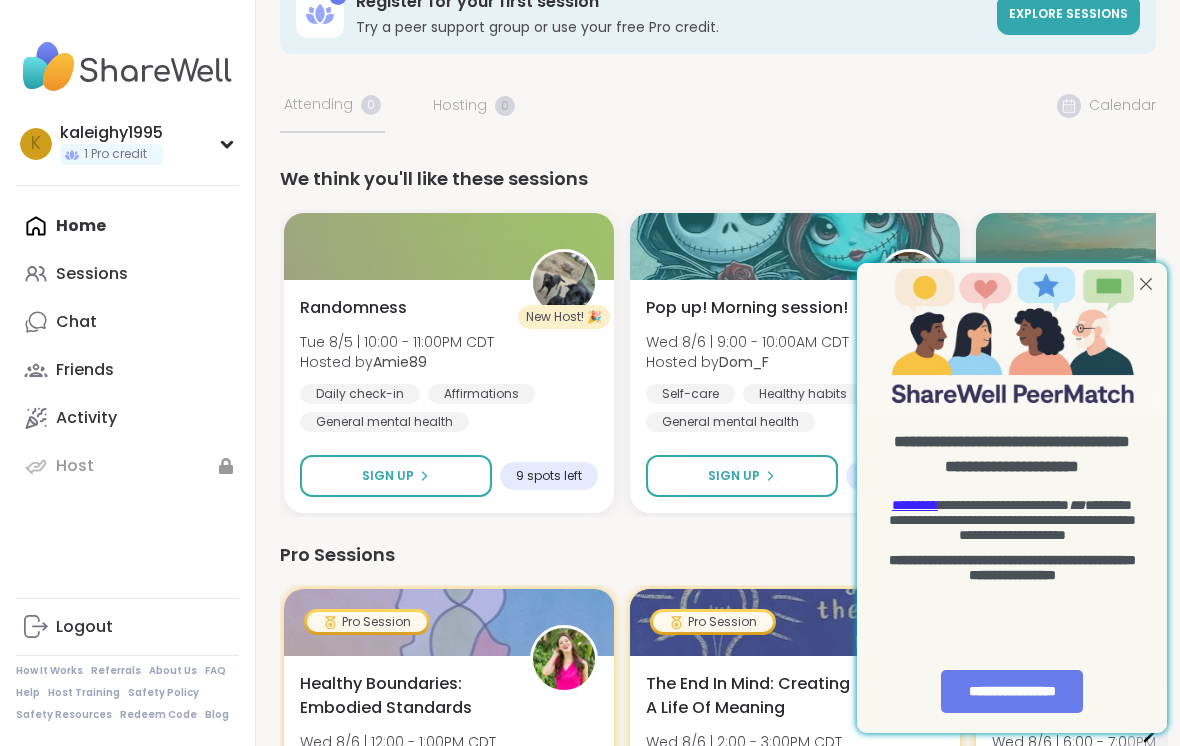 click on "Sign Up" at bounding box center (396, 476) 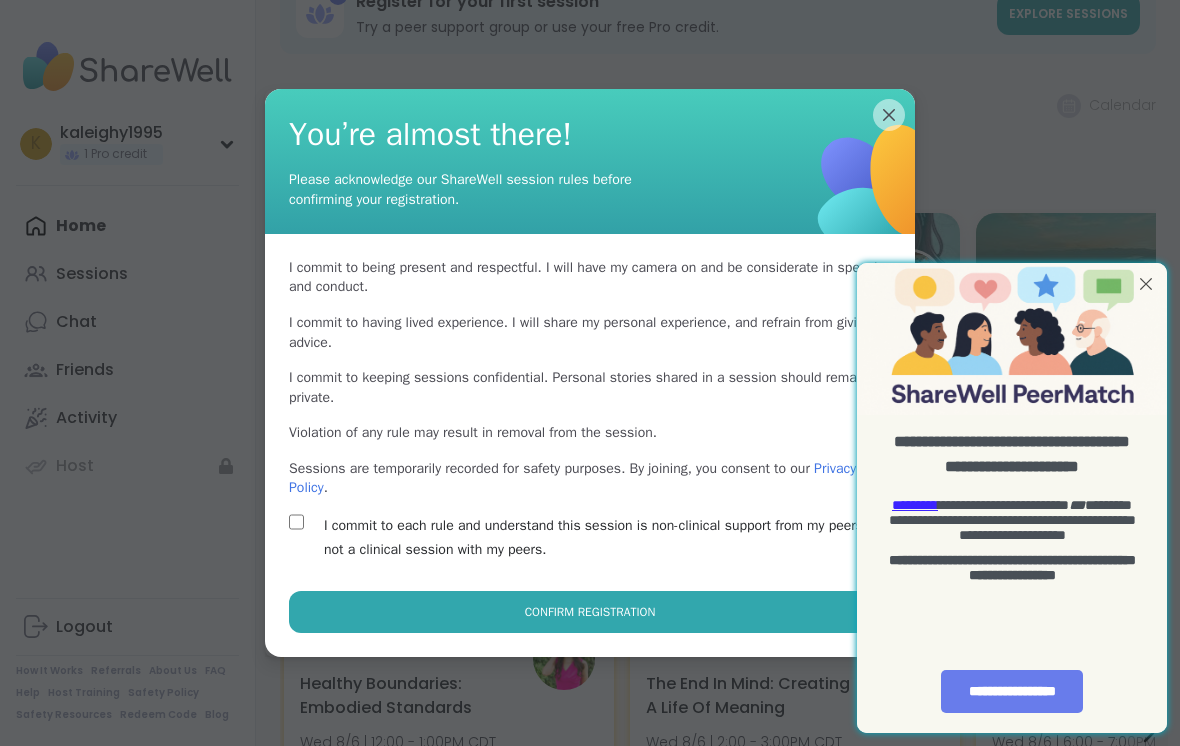 click on "Confirm Registration" at bounding box center [590, 612] 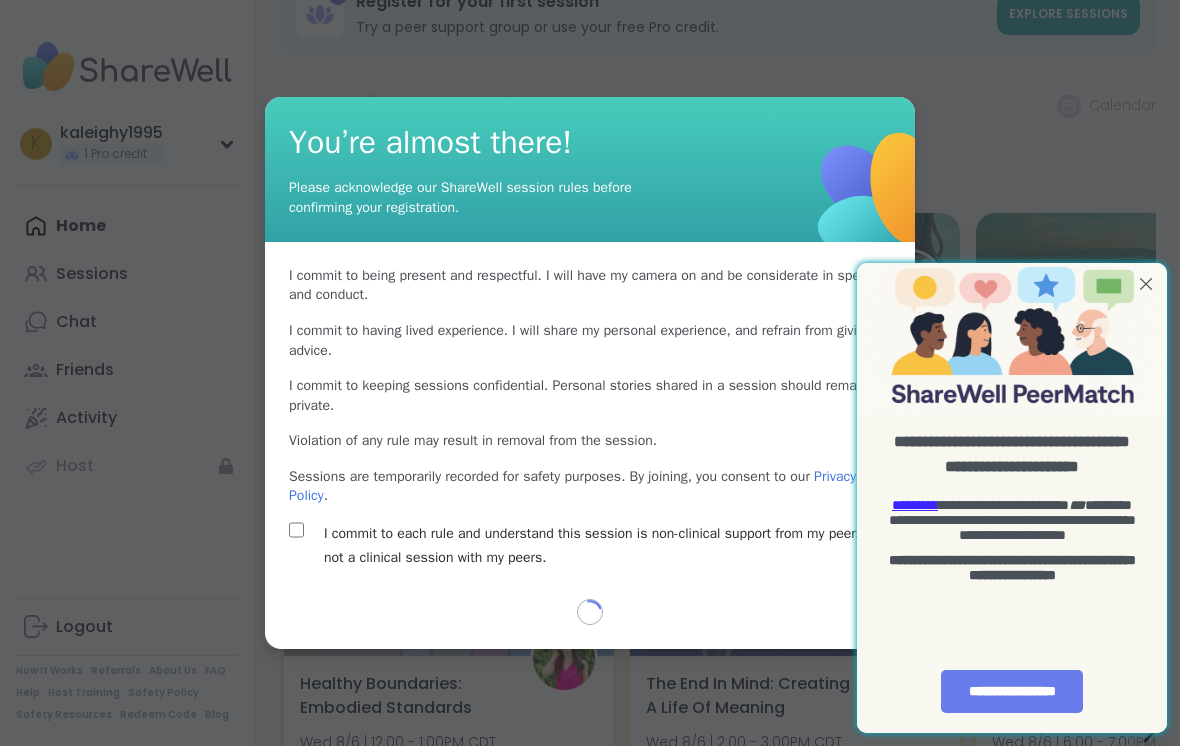 select on "**" 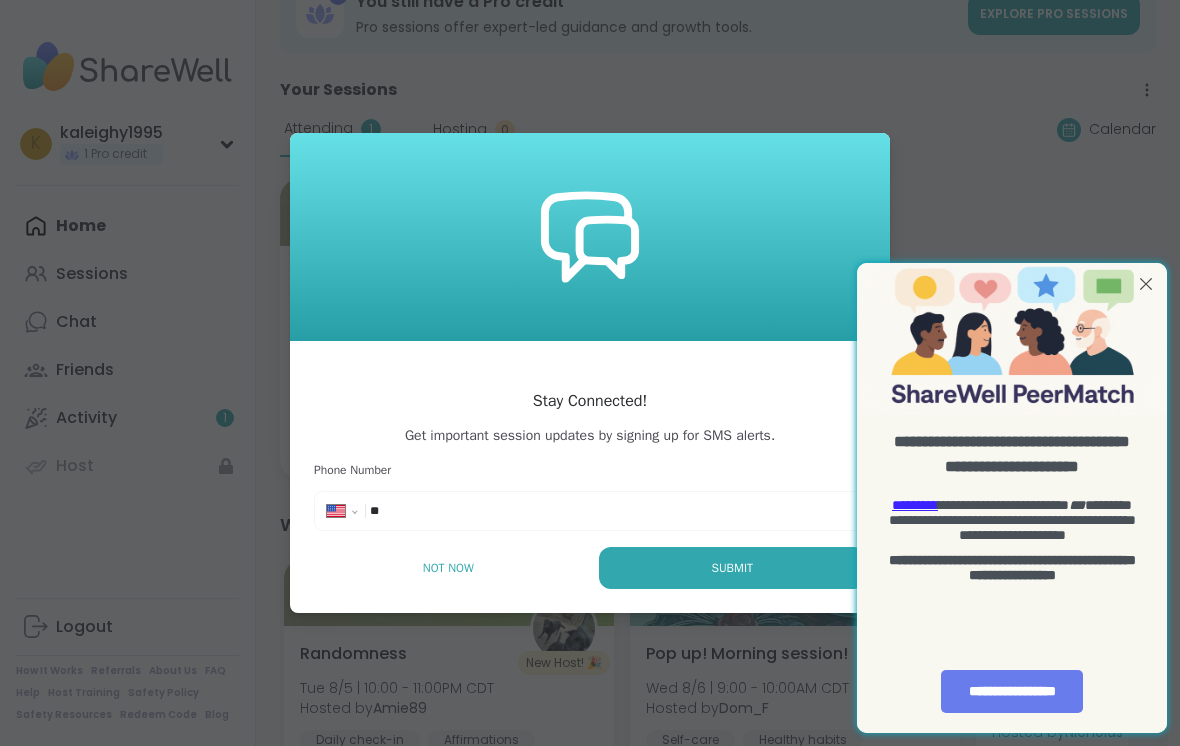 click on "Not Now" at bounding box center [448, 568] 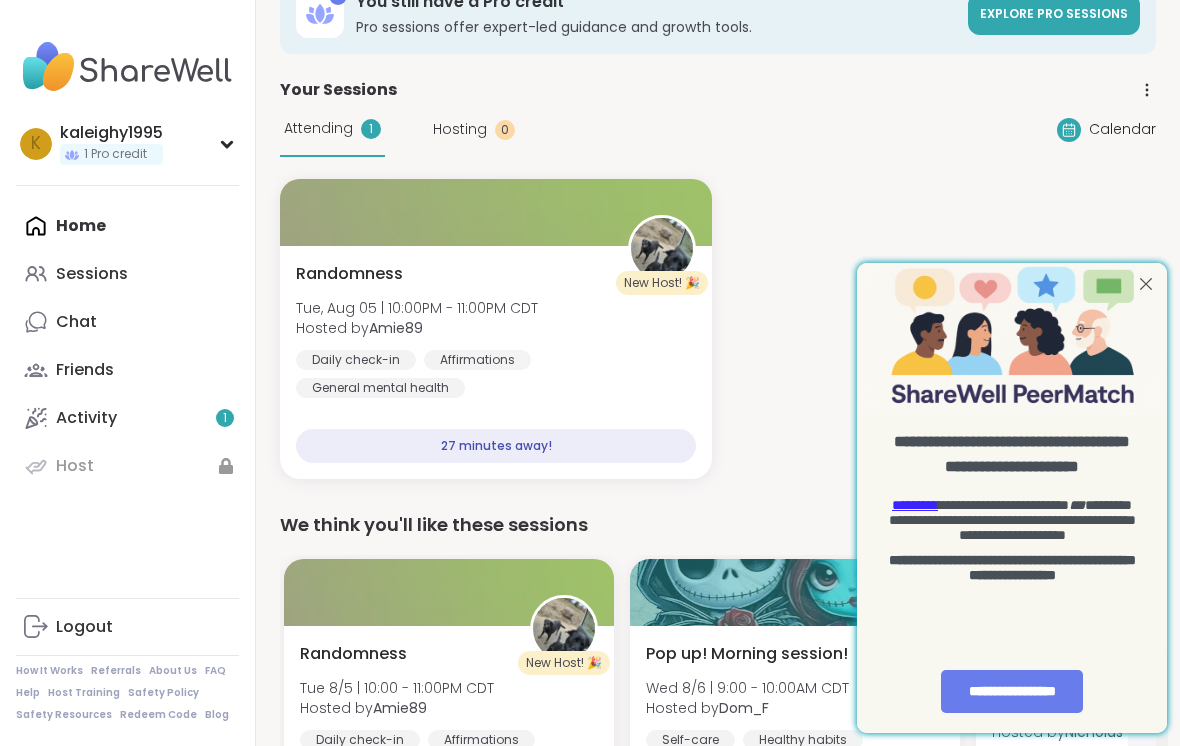 click at bounding box center [1146, 284] 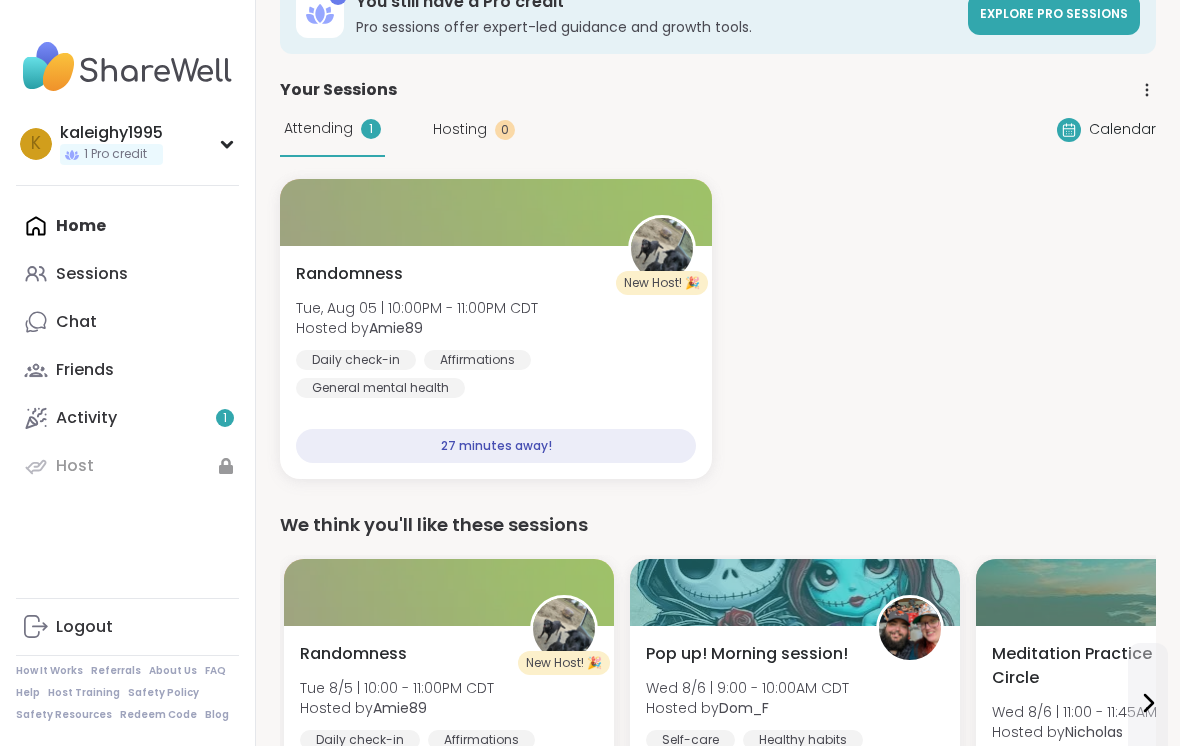 click on "Randomness" at bounding box center [349, 274] 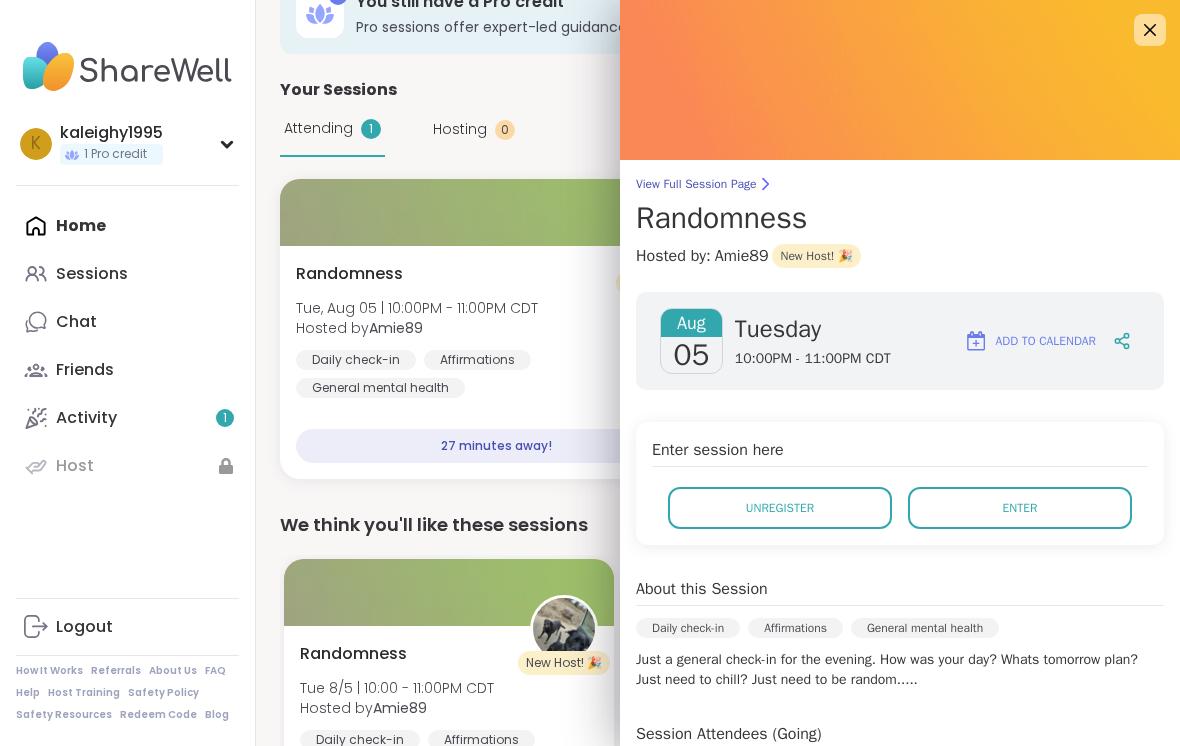click on "Enter" at bounding box center (1020, 508) 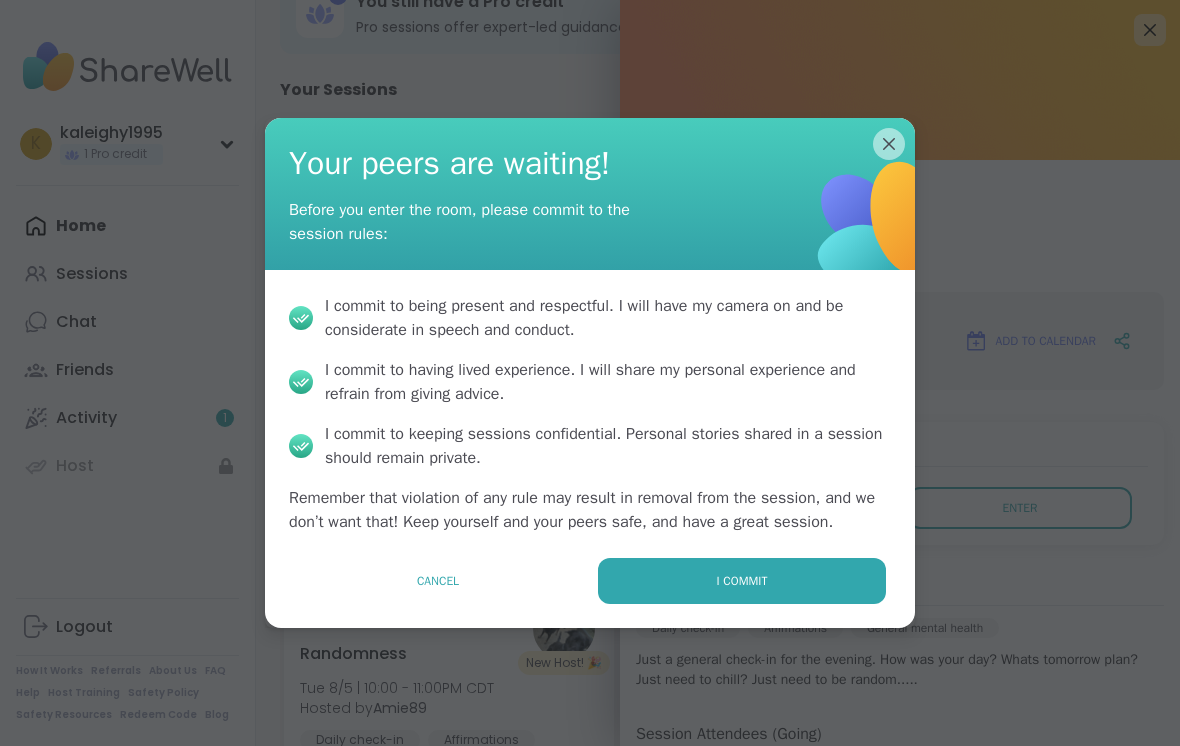 click on "I commit" at bounding box center [742, 581] 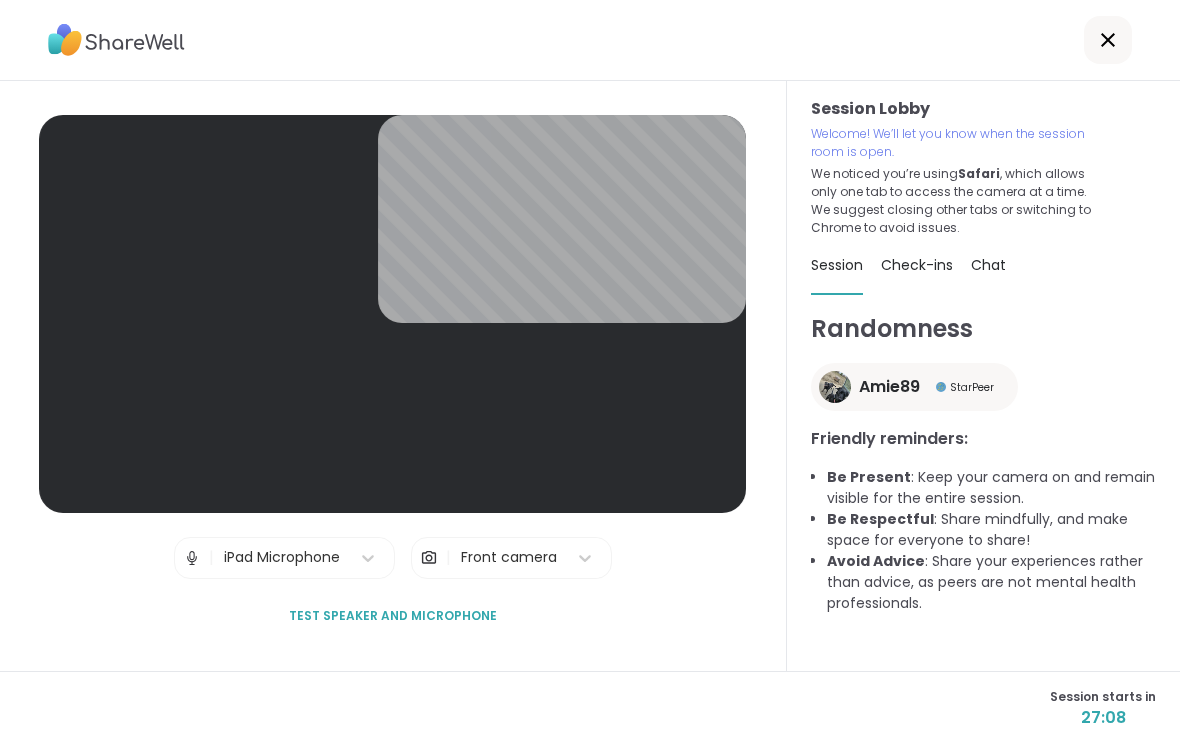scroll, scrollTop: 0, scrollLeft: 0, axis: both 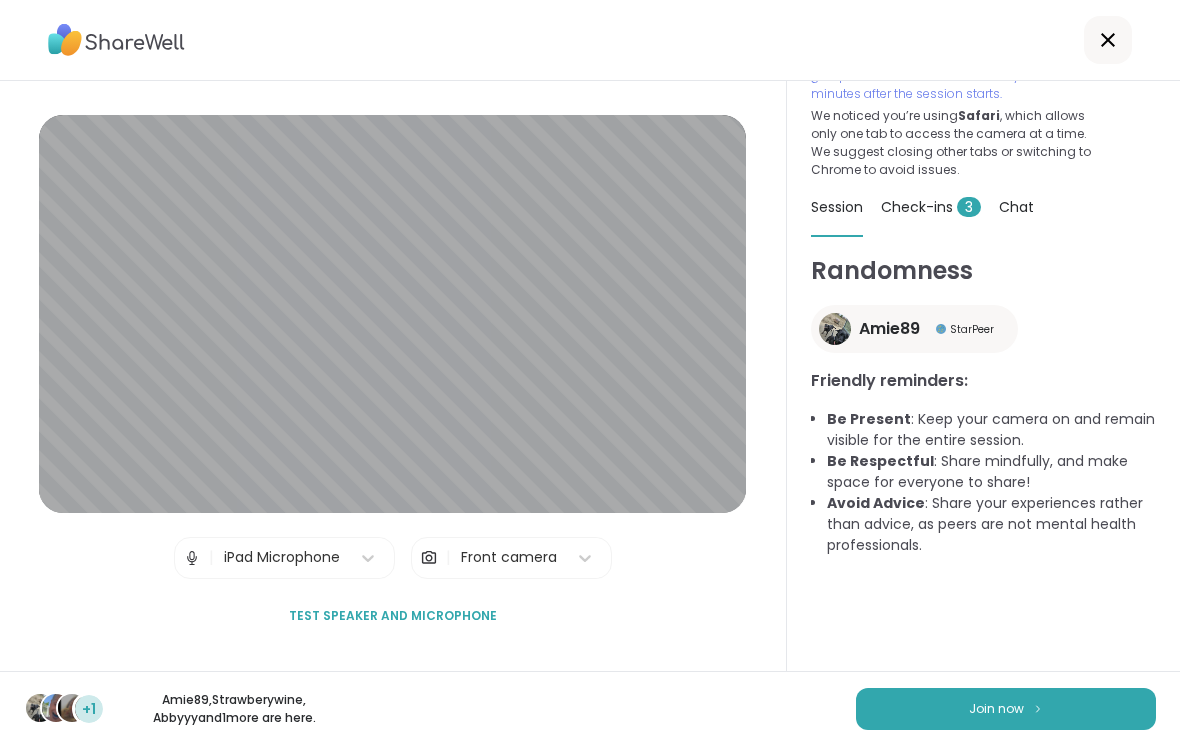 click on "Join now" at bounding box center (1006, 709) 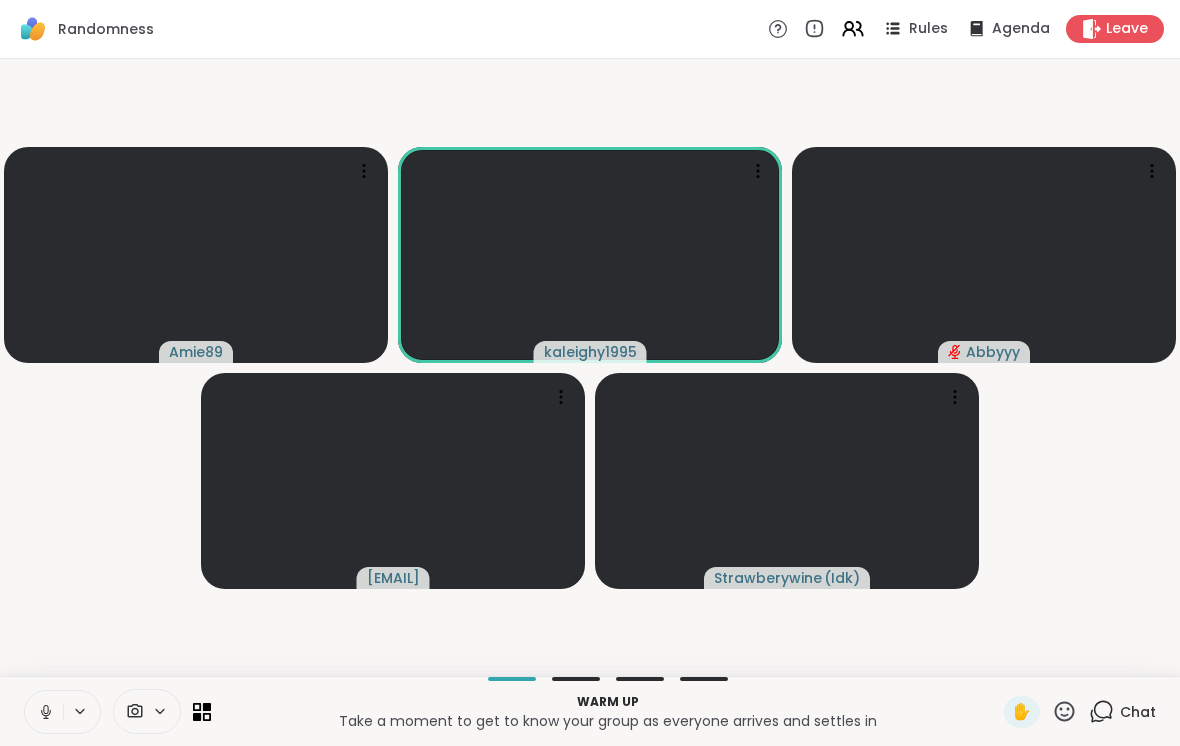 click on "Warm up Take a moment to get to know your group as everyone arrives and settles in ✋ Chat" at bounding box center (590, 711) 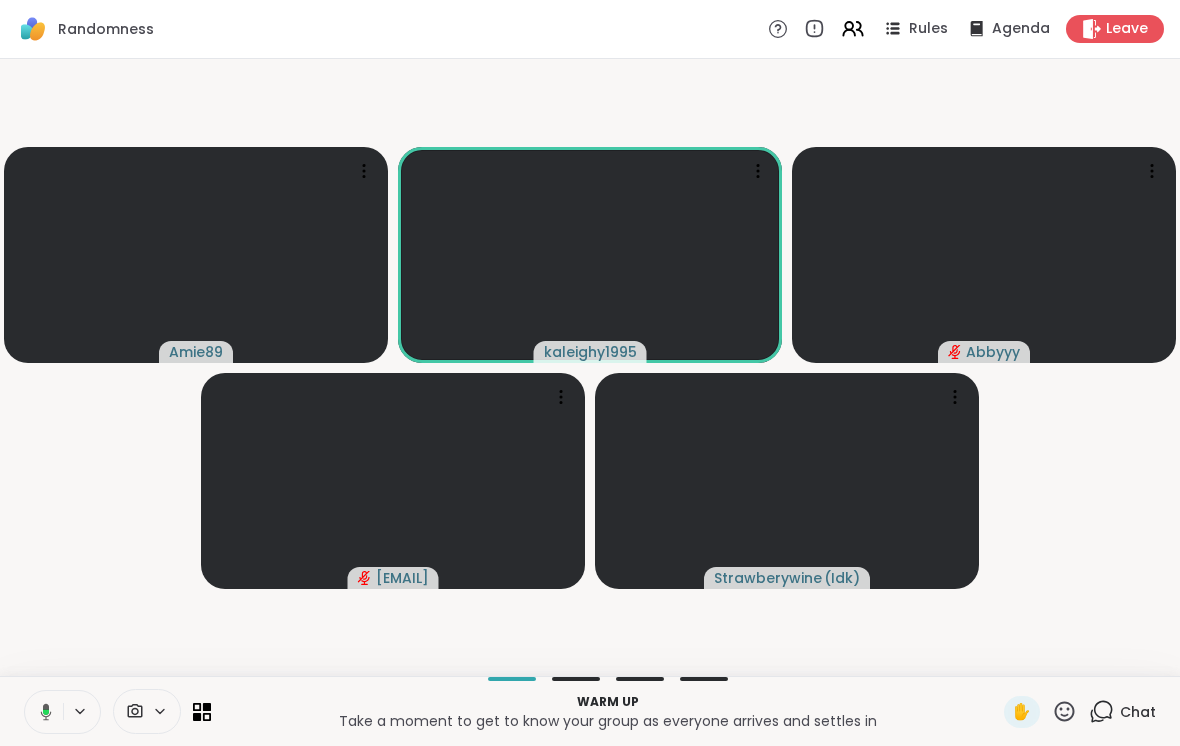 click at bounding box center (42, 712) 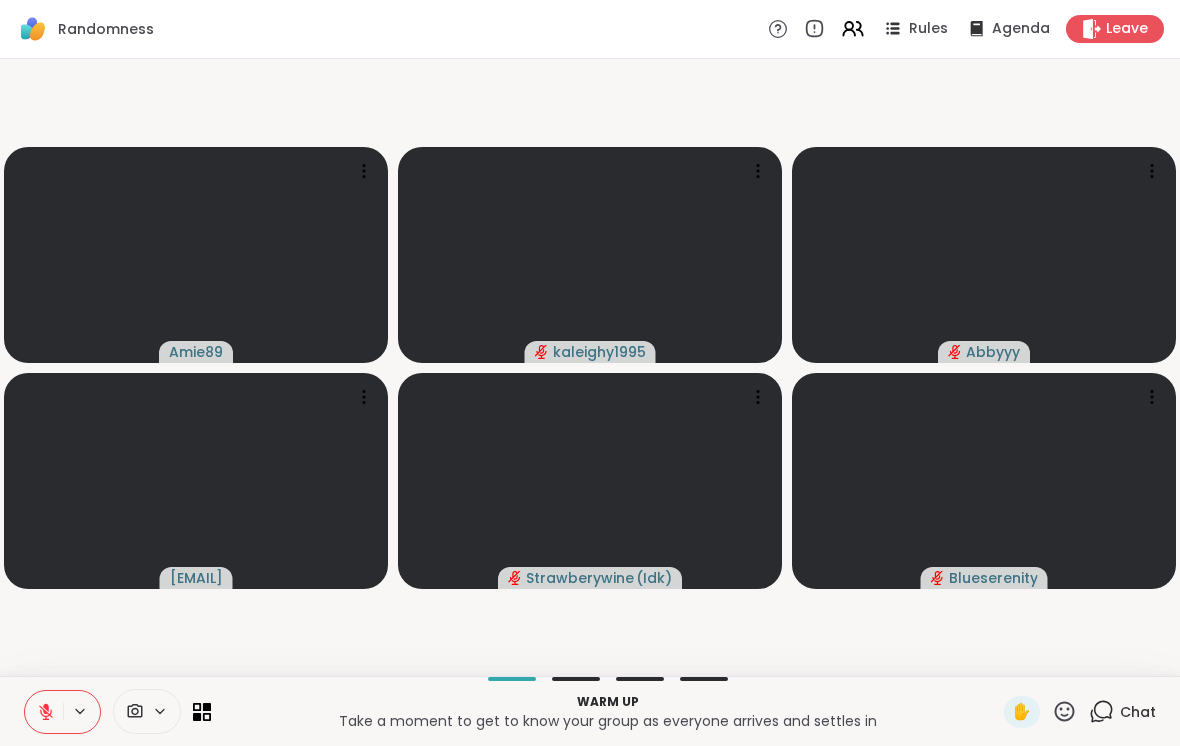 click 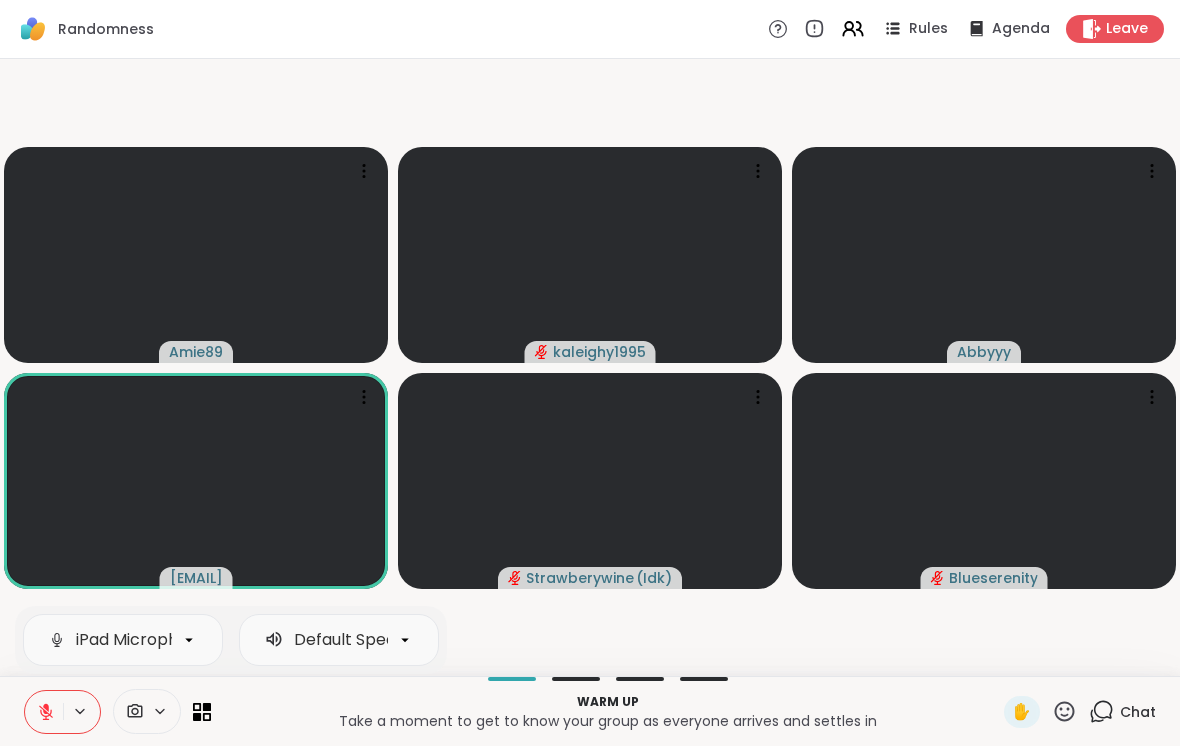 click 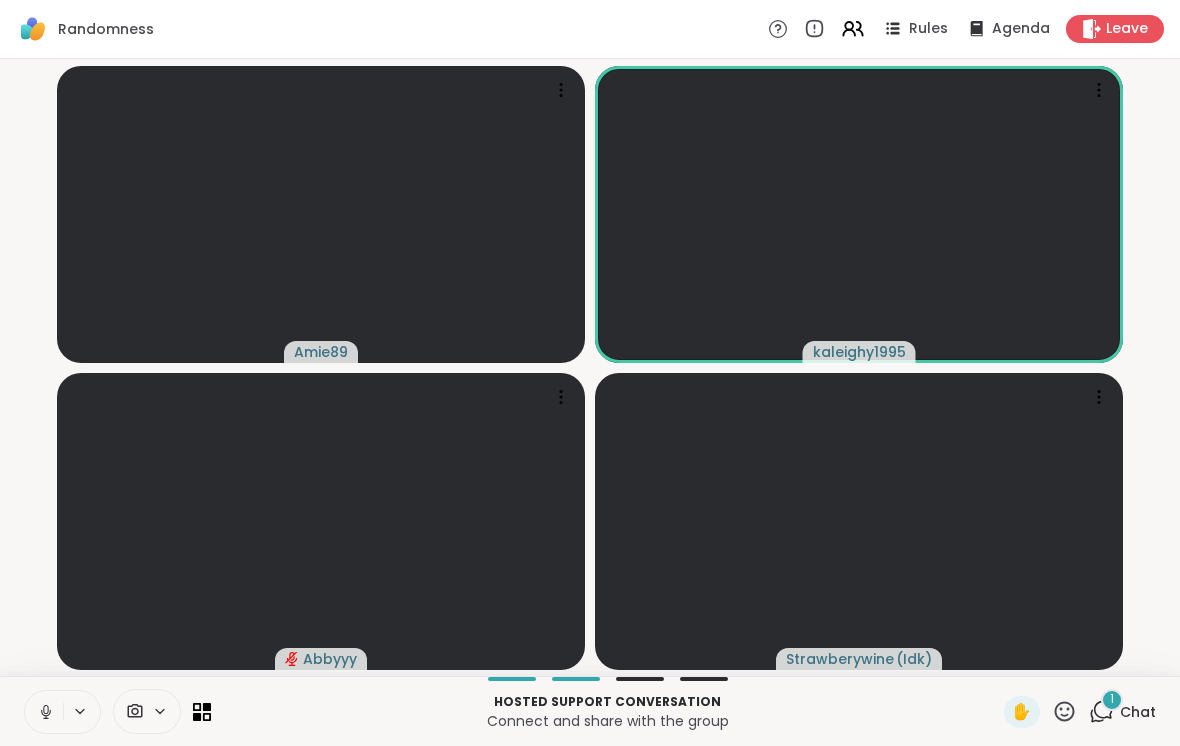 click at bounding box center [62, 712] 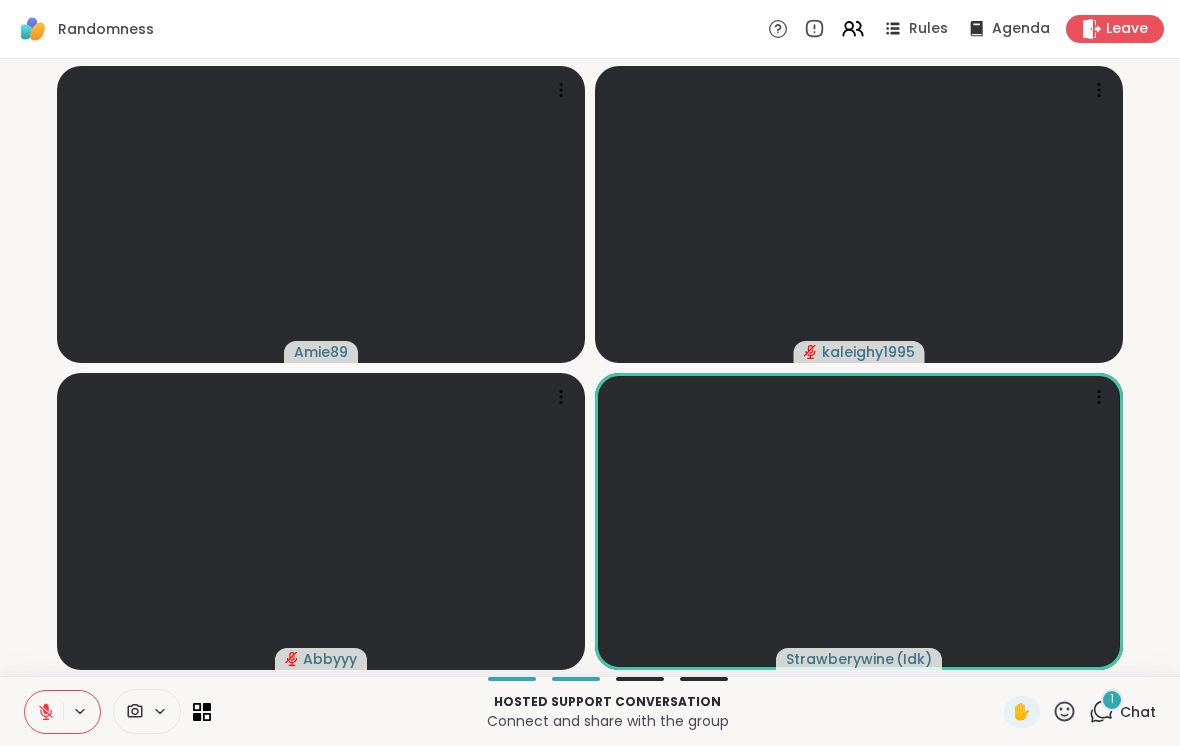 click 